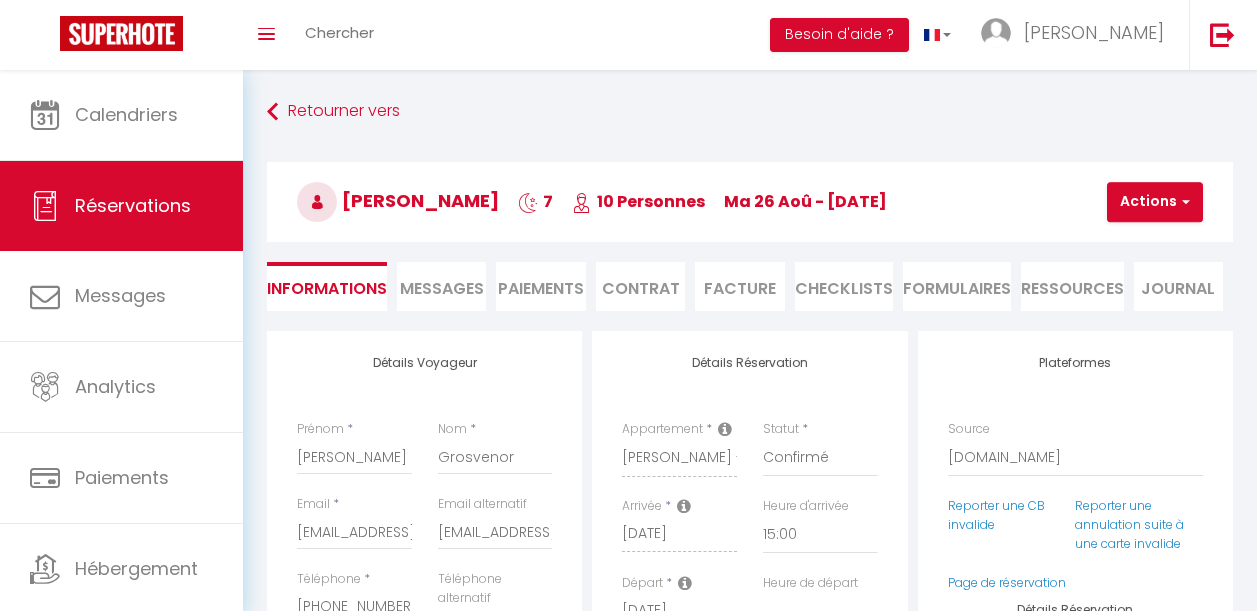 select on "GB" 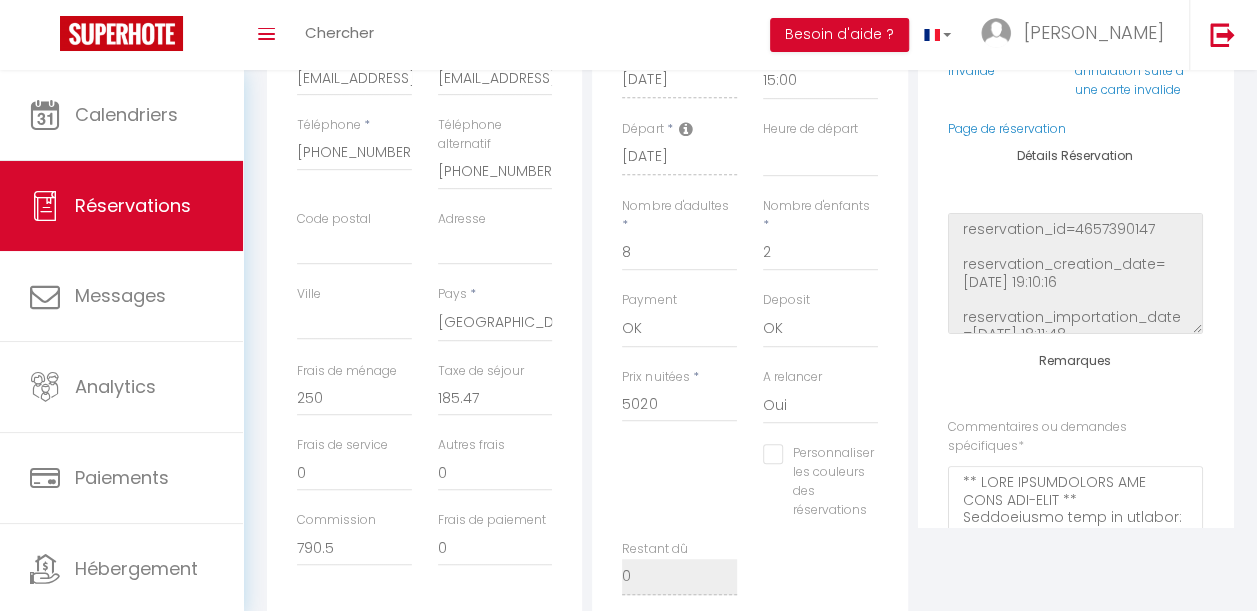 select 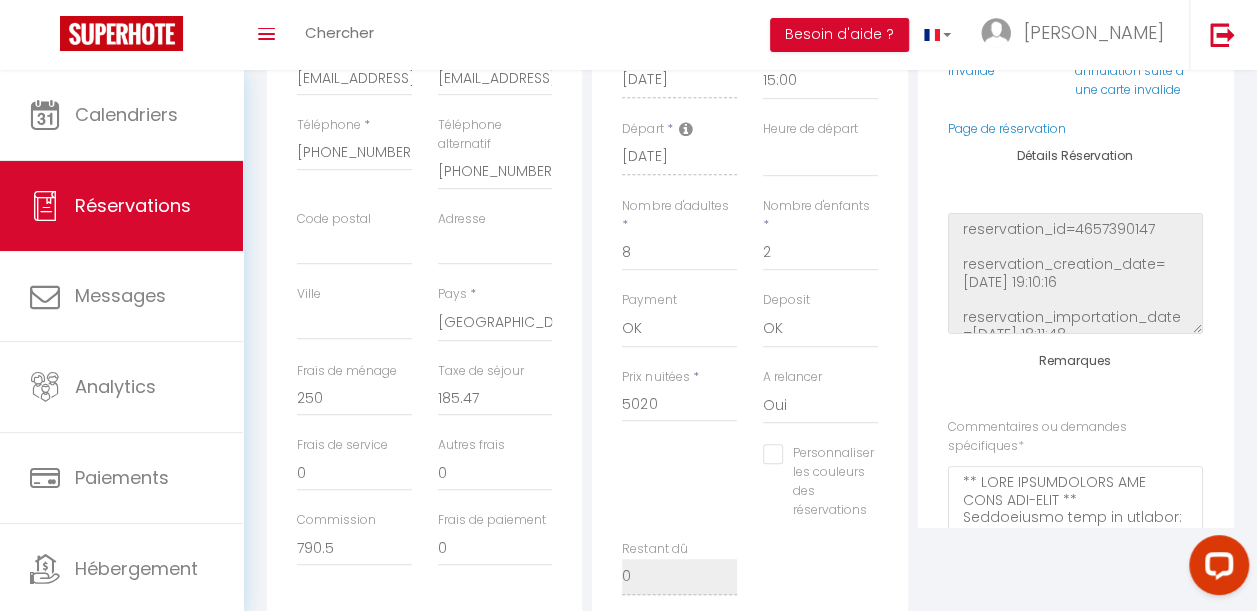 scroll, scrollTop: 0, scrollLeft: 0, axis: both 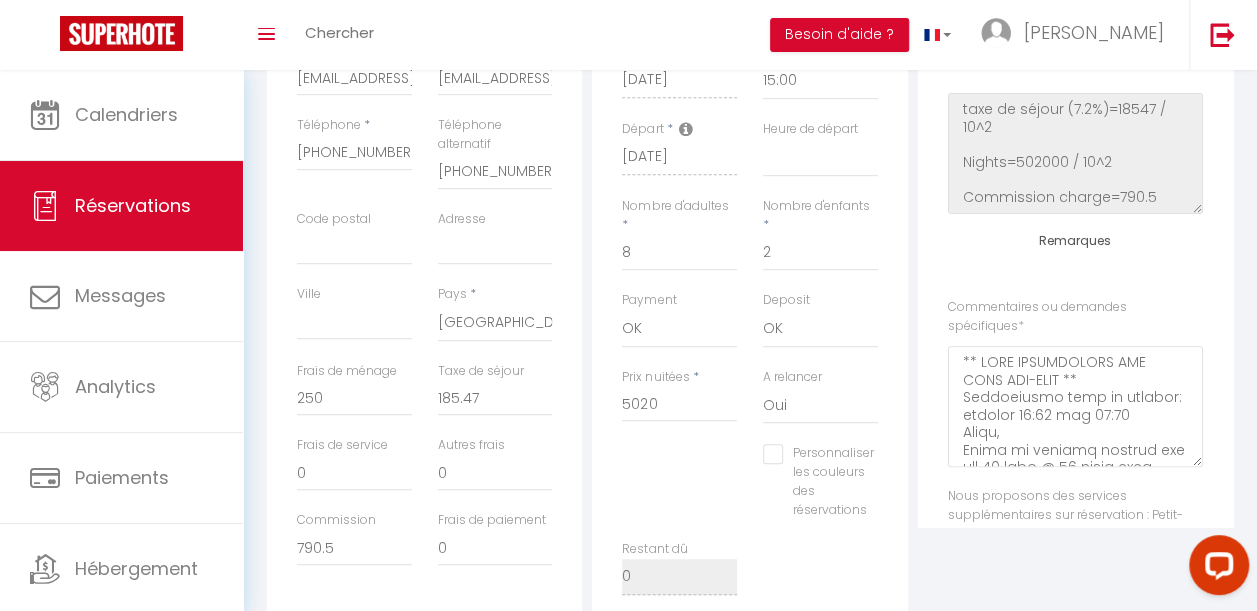 select 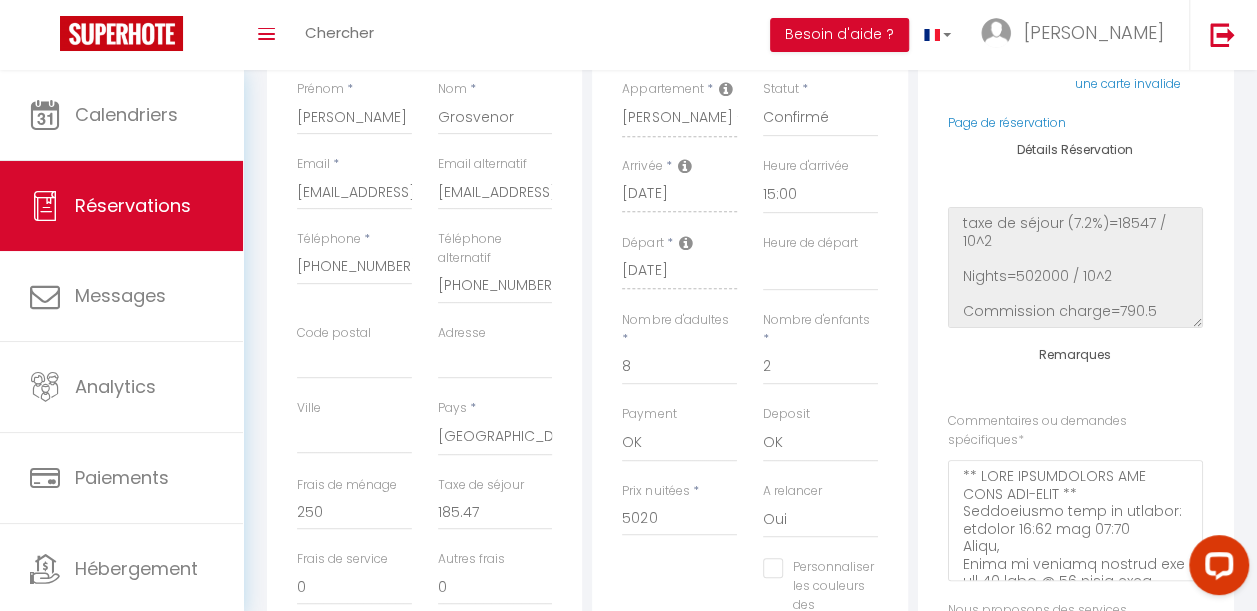 scroll, scrollTop: 363, scrollLeft: 0, axis: vertical 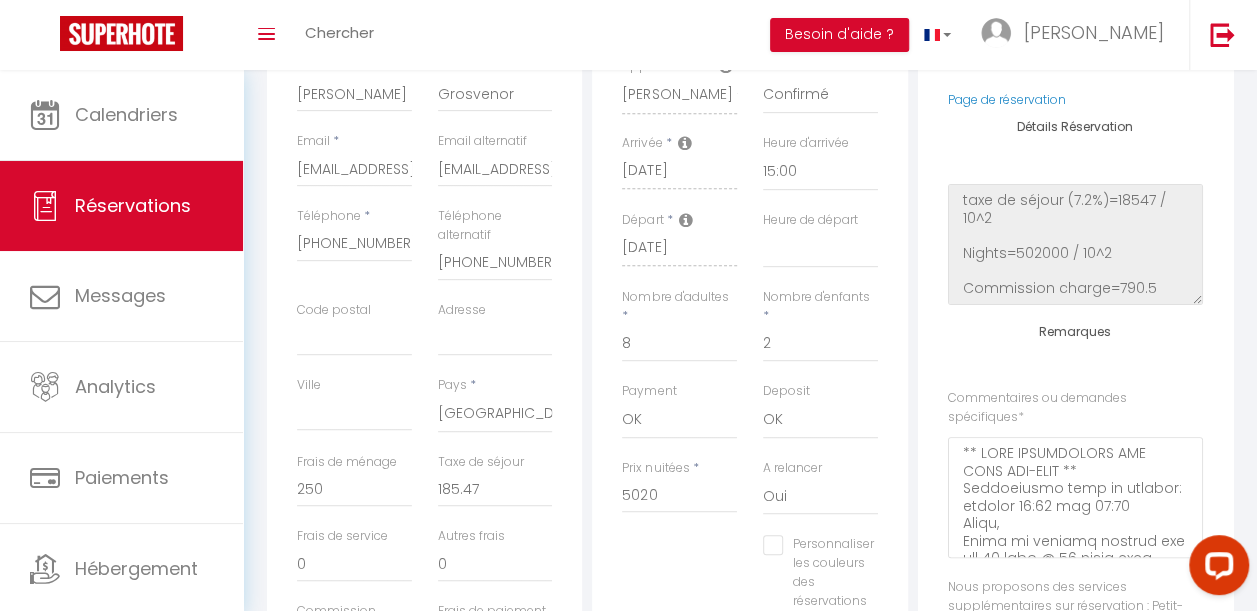 select 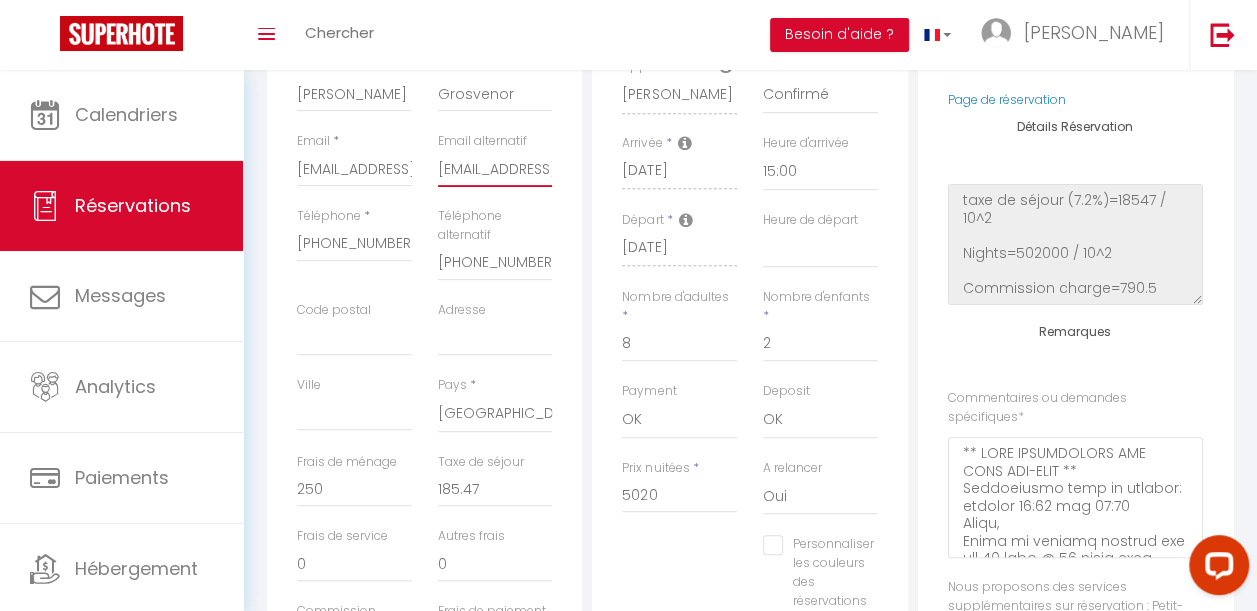 drag, startPoint x: 438, startPoint y: 169, endPoint x: 582, endPoint y: 189, distance: 145.38225 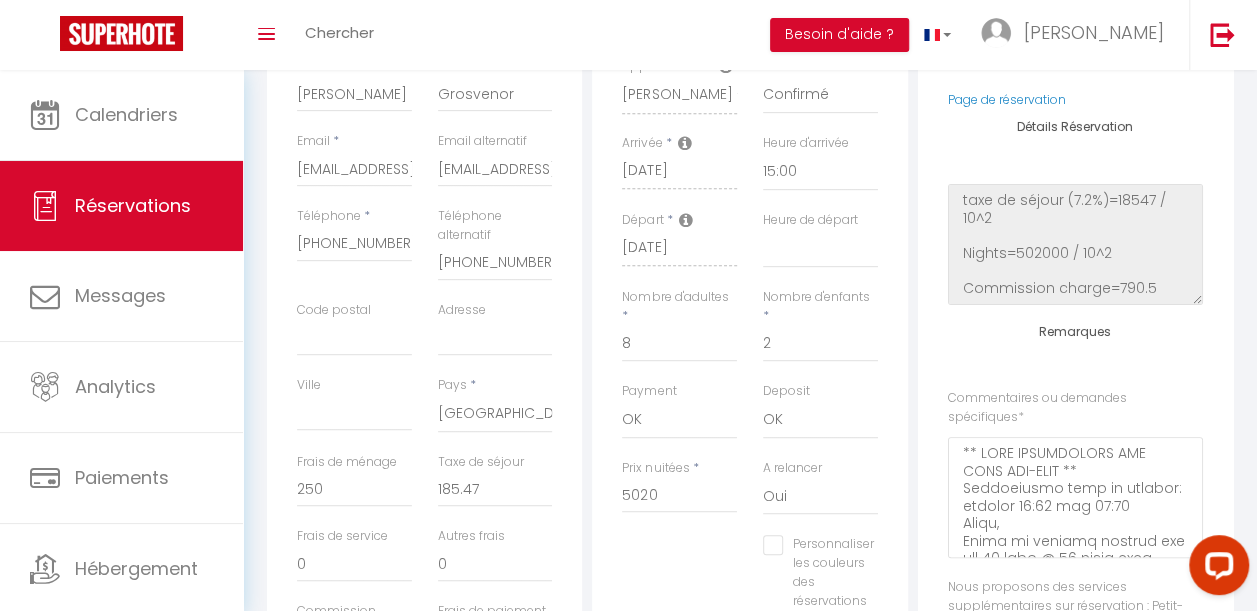 select 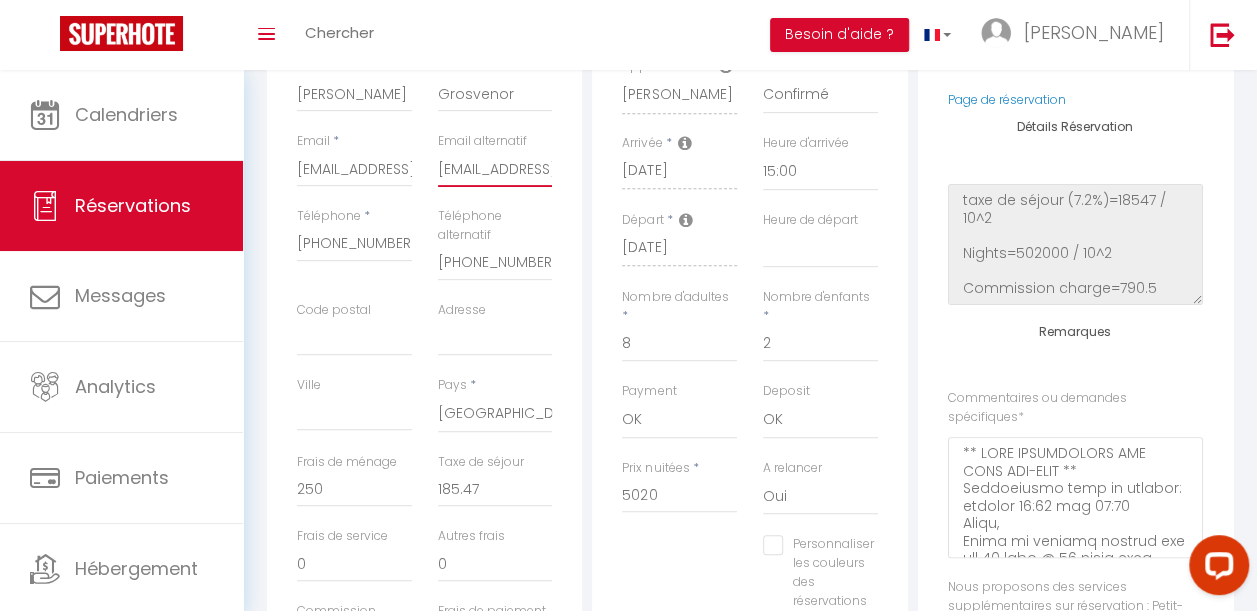 select 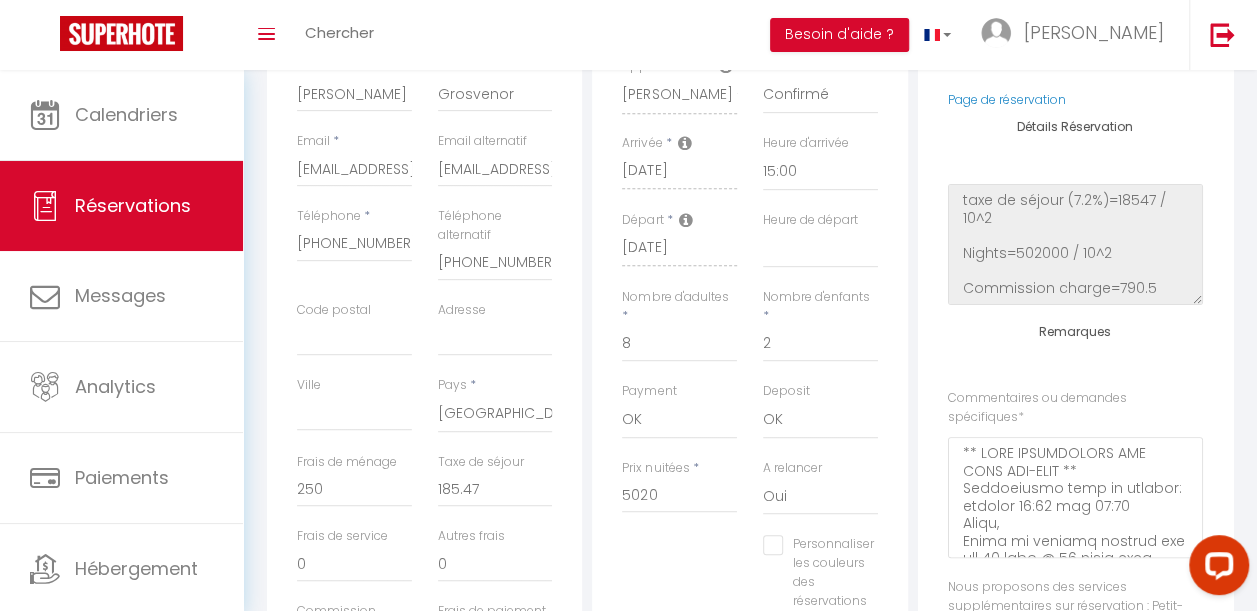 select 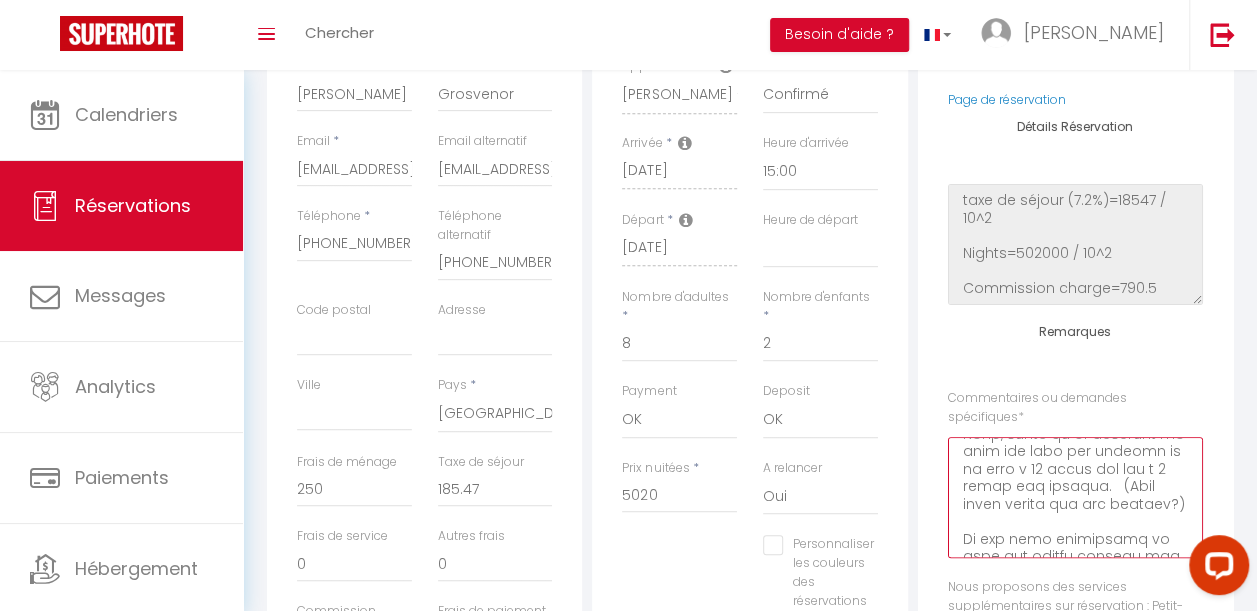 scroll, scrollTop: 273, scrollLeft: 0, axis: vertical 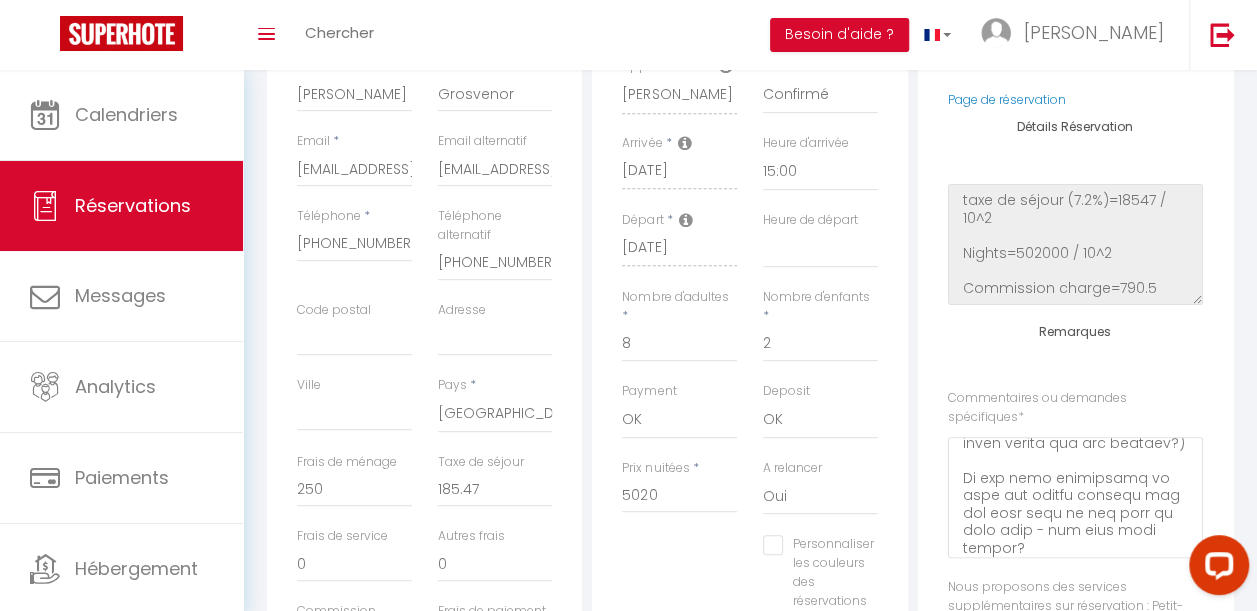 click at bounding box center (1215, 569) 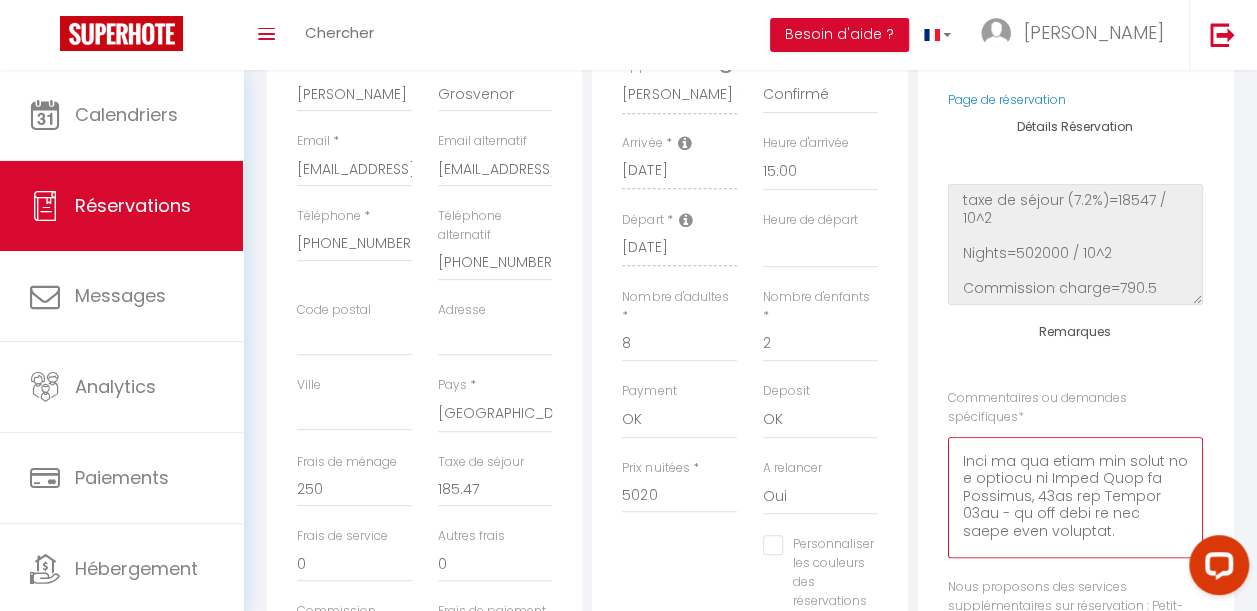 scroll, scrollTop: 456, scrollLeft: 0, axis: vertical 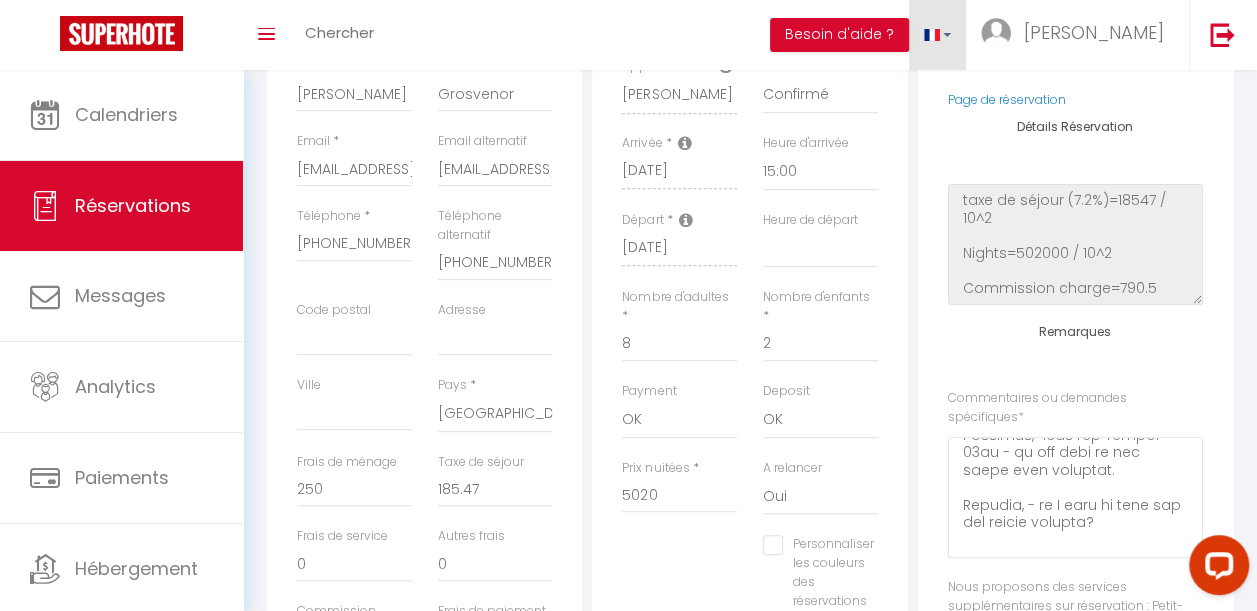 select 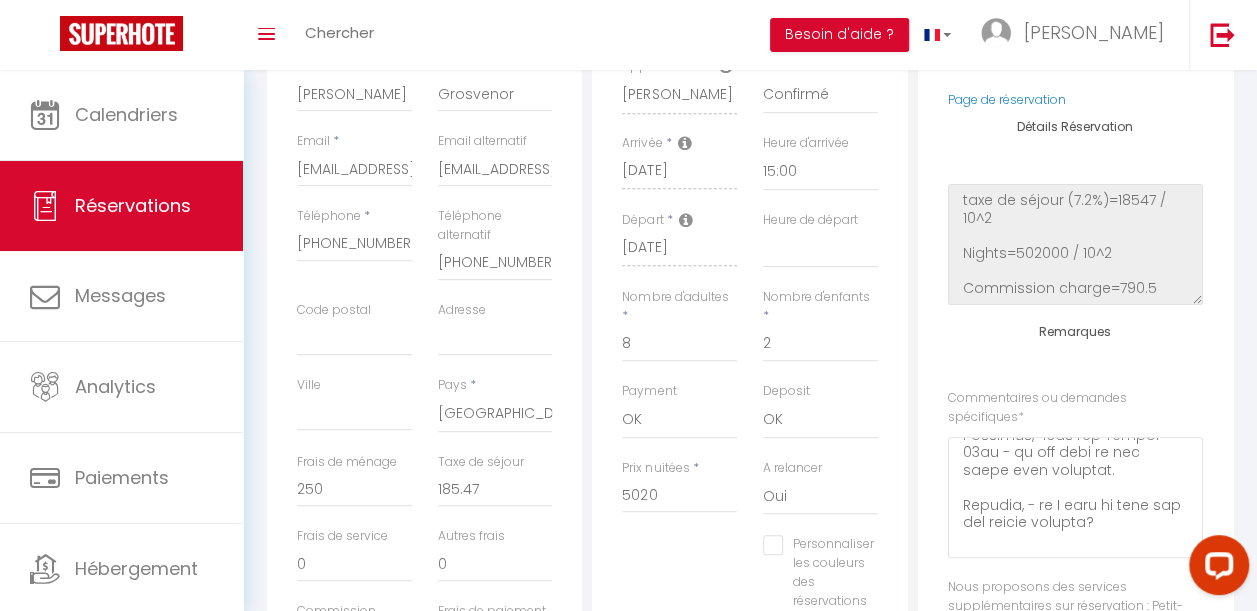select 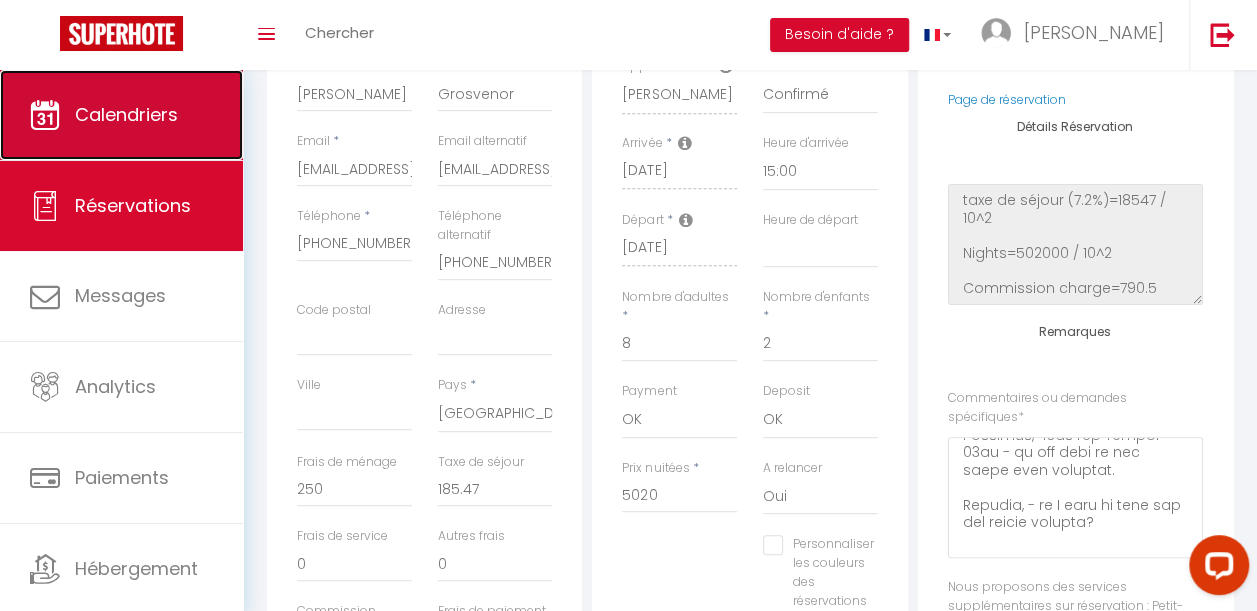 click on "Calendriers" at bounding box center [126, 114] 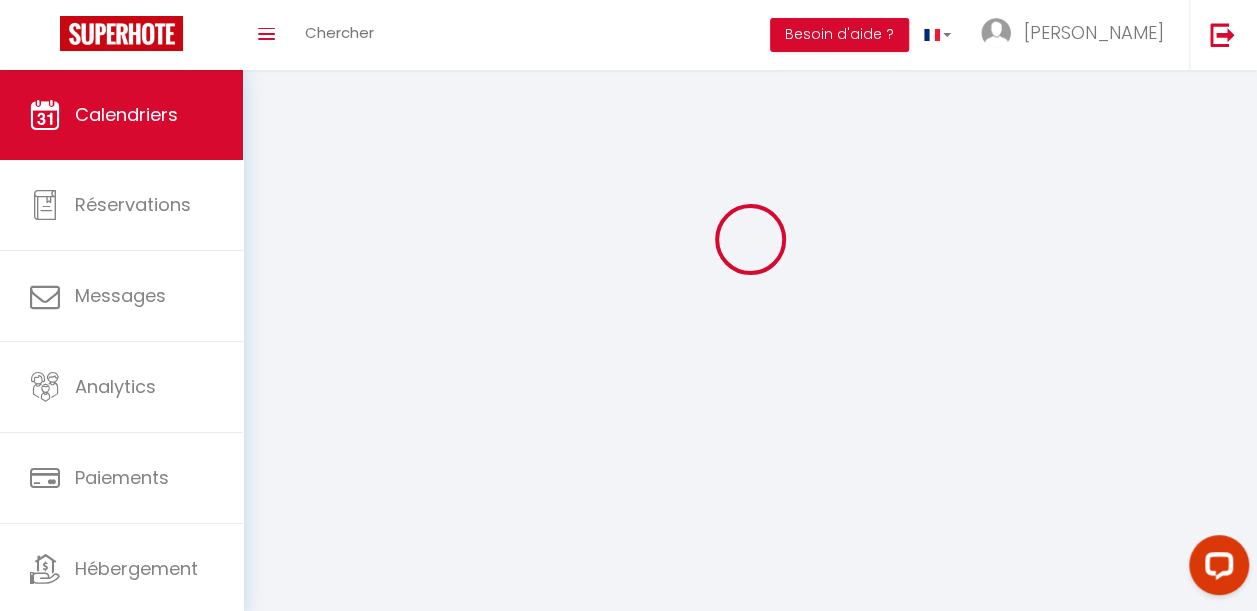 scroll, scrollTop: 0, scrollLeft: 0, axis: both 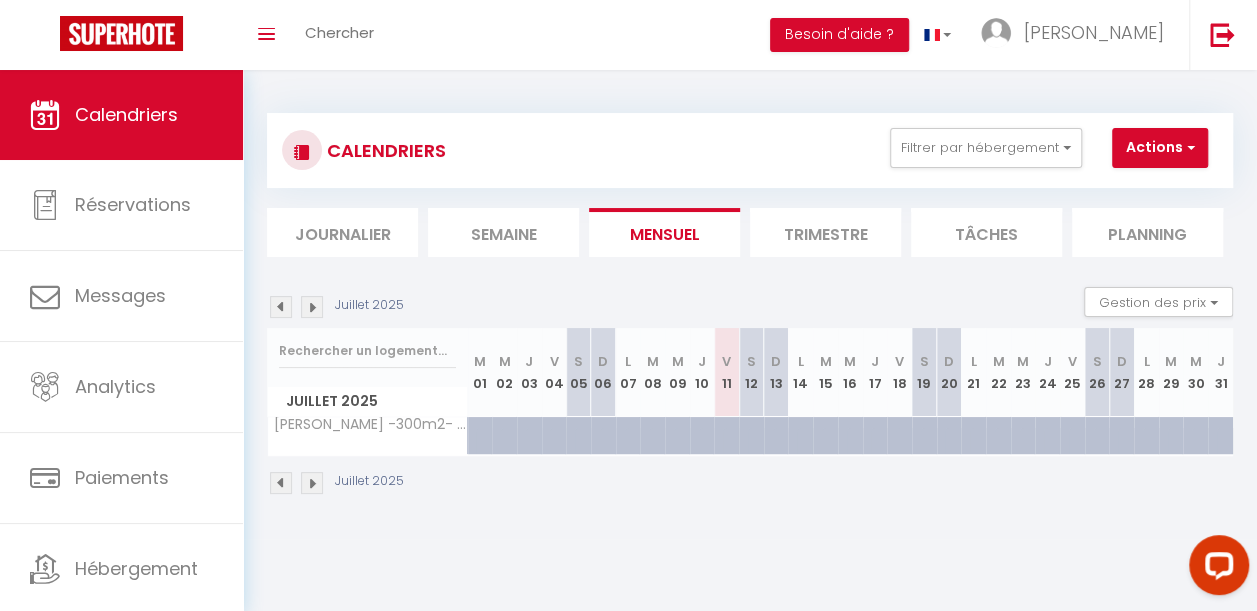 click at bounding box center (312, 307) 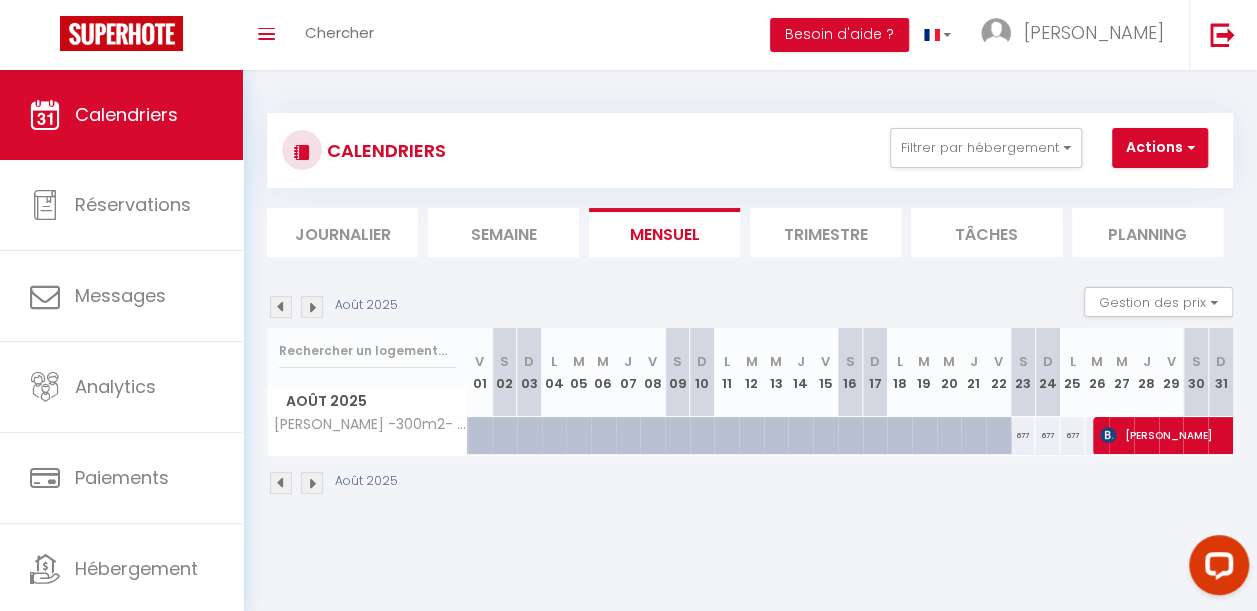 click at bounding box center (312, 307) 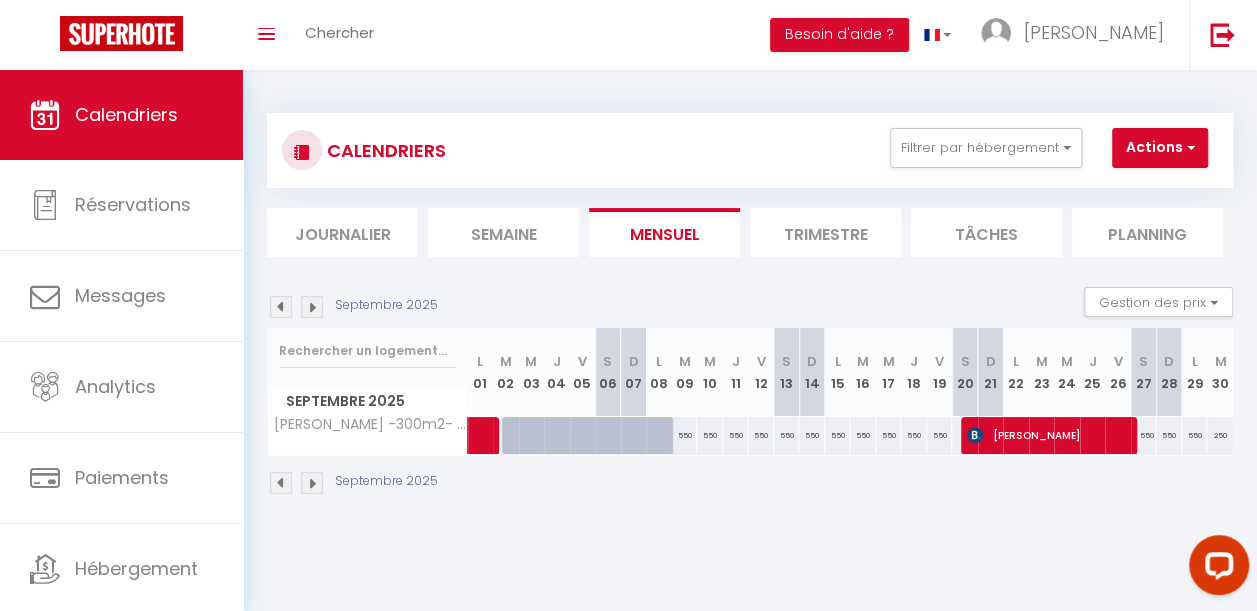 click at bounding box center [312, 307] 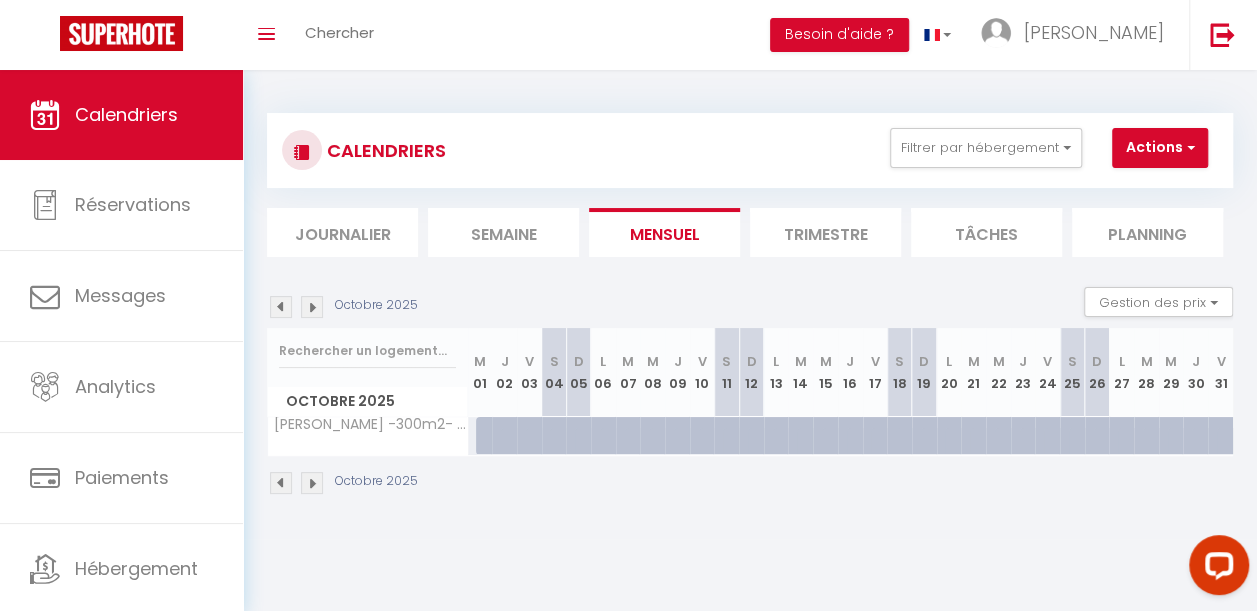 click at bounding box center (312, 307) 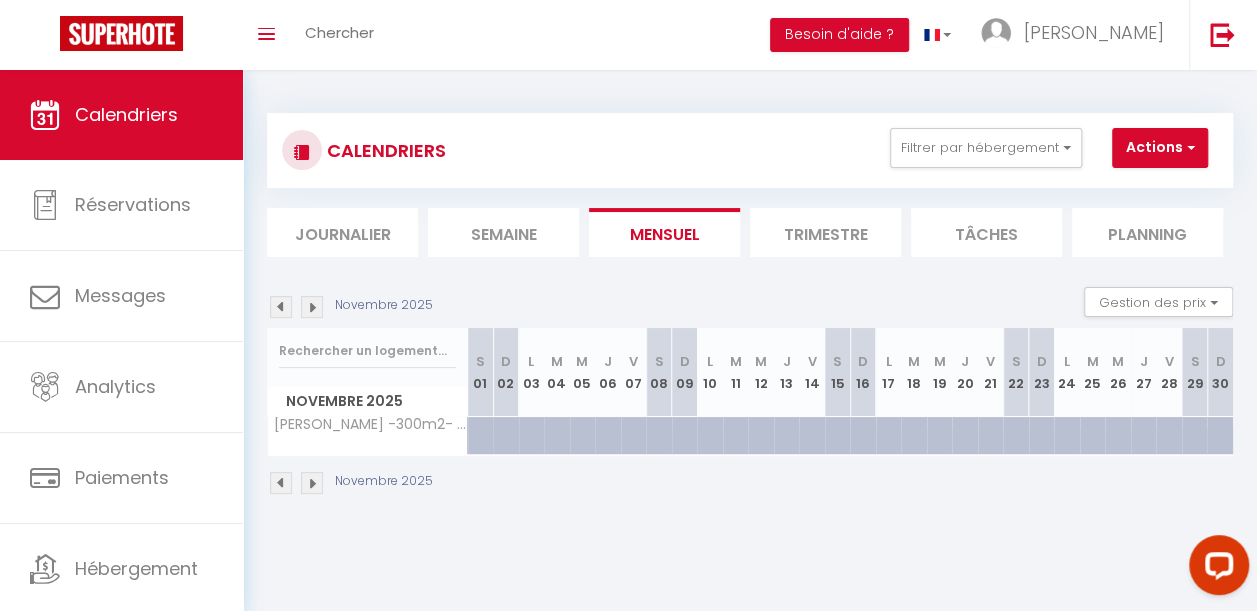 click at bounding box center [312, 307] 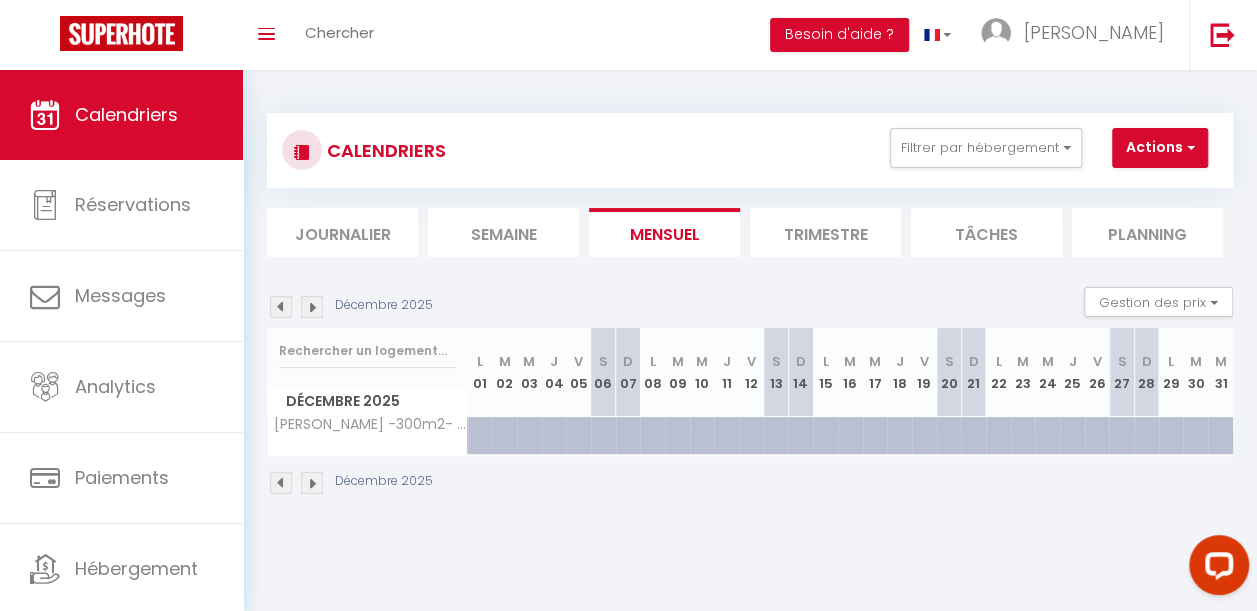 click at bounding box center [312, 307] 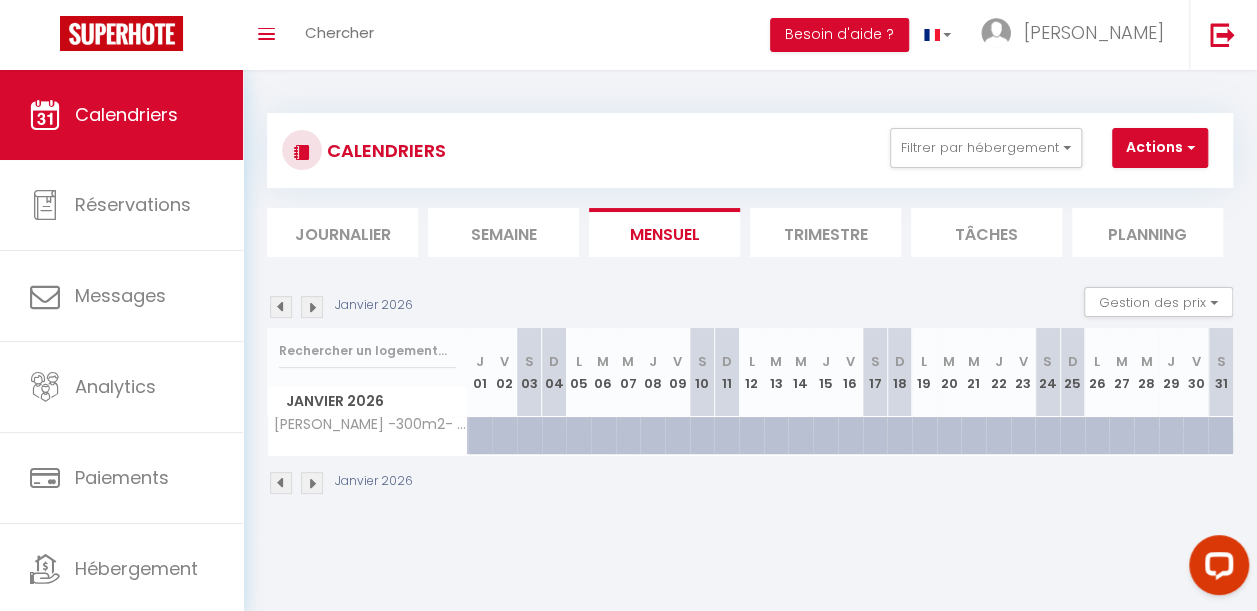 click at bounding box center (281, 307) 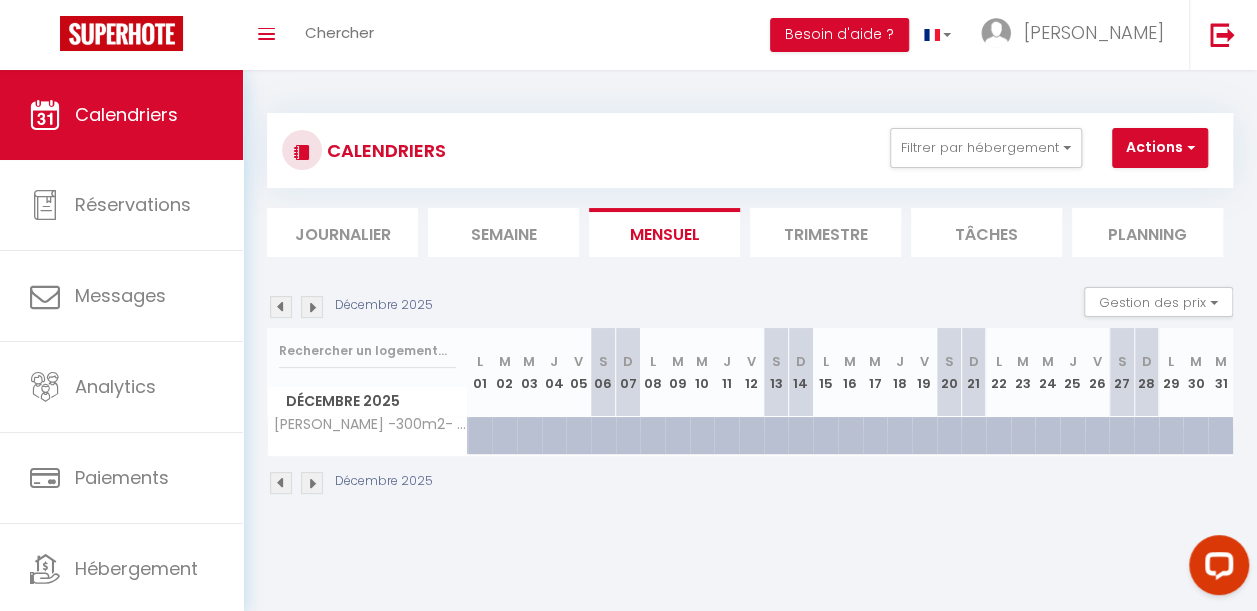 click at bounding box center [281, 307] 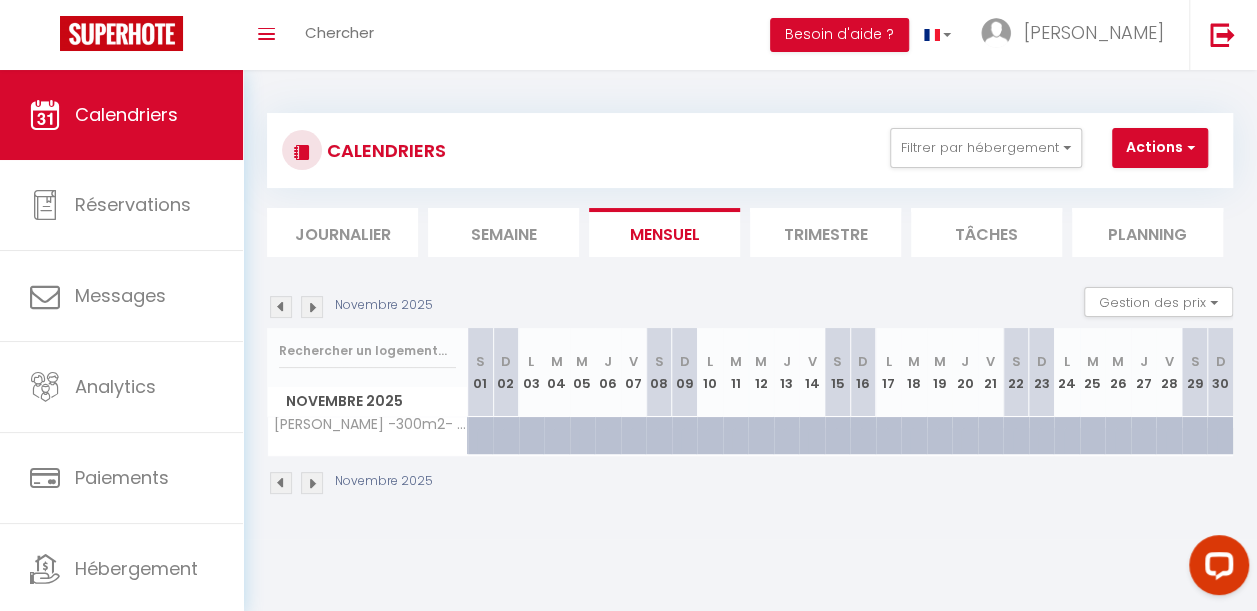 click at bounding box center (281, 307) 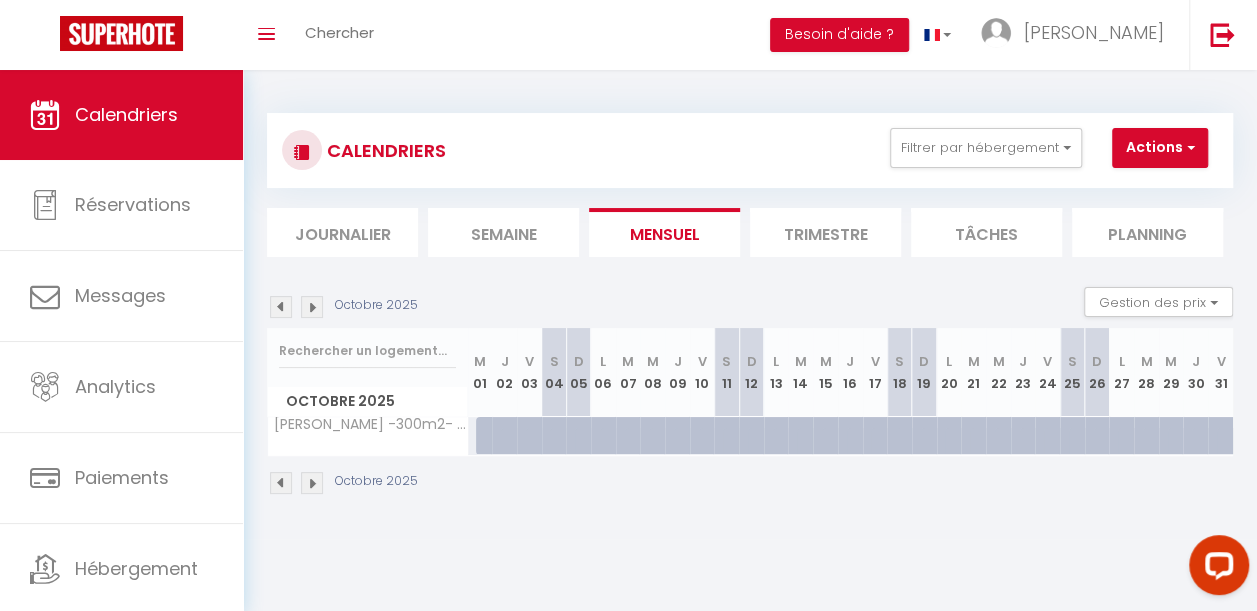 click at bounding box center (281, 307) 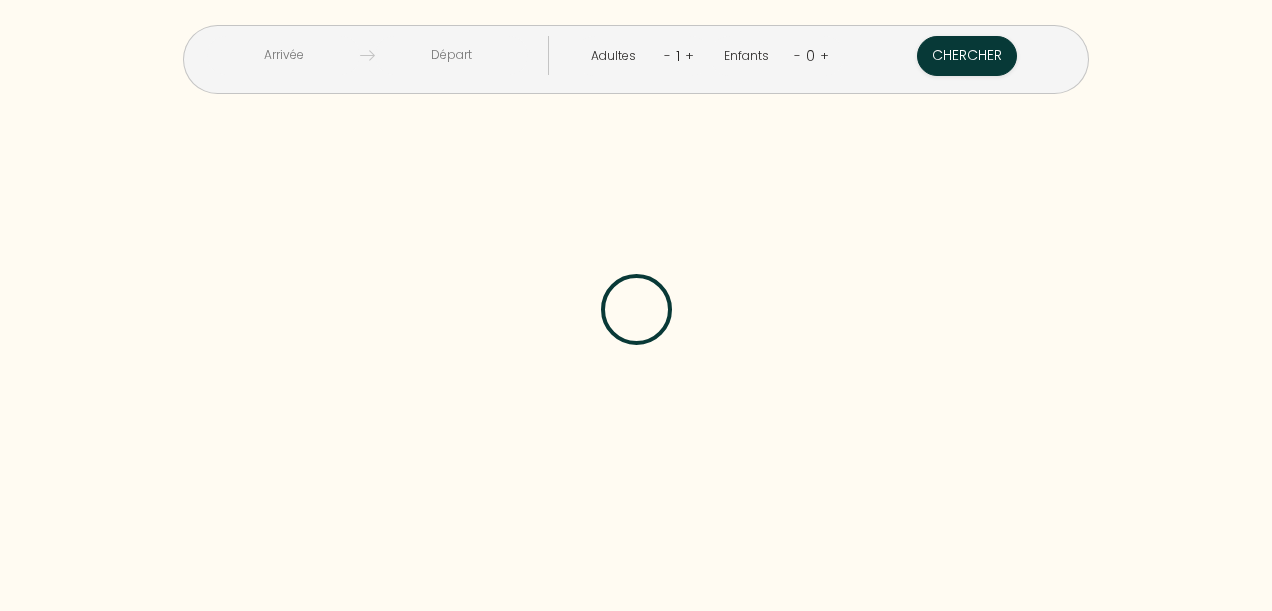 scroll, scrollTop: 0, scrollLeft: 0, axis: both 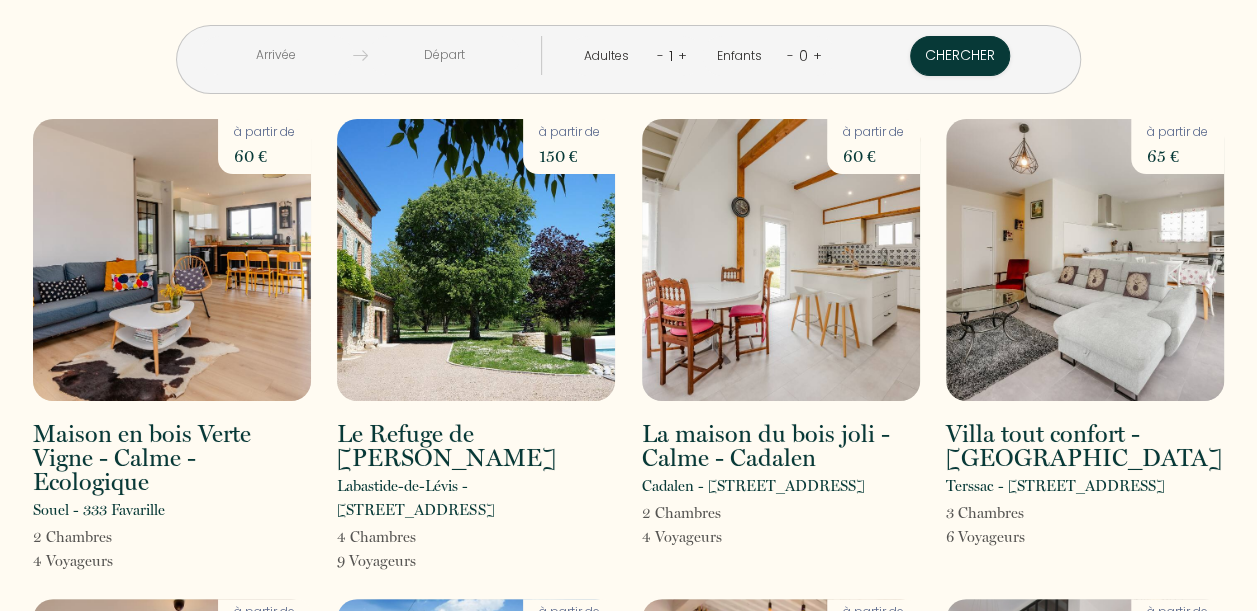 click at bounding box center [276, 55] 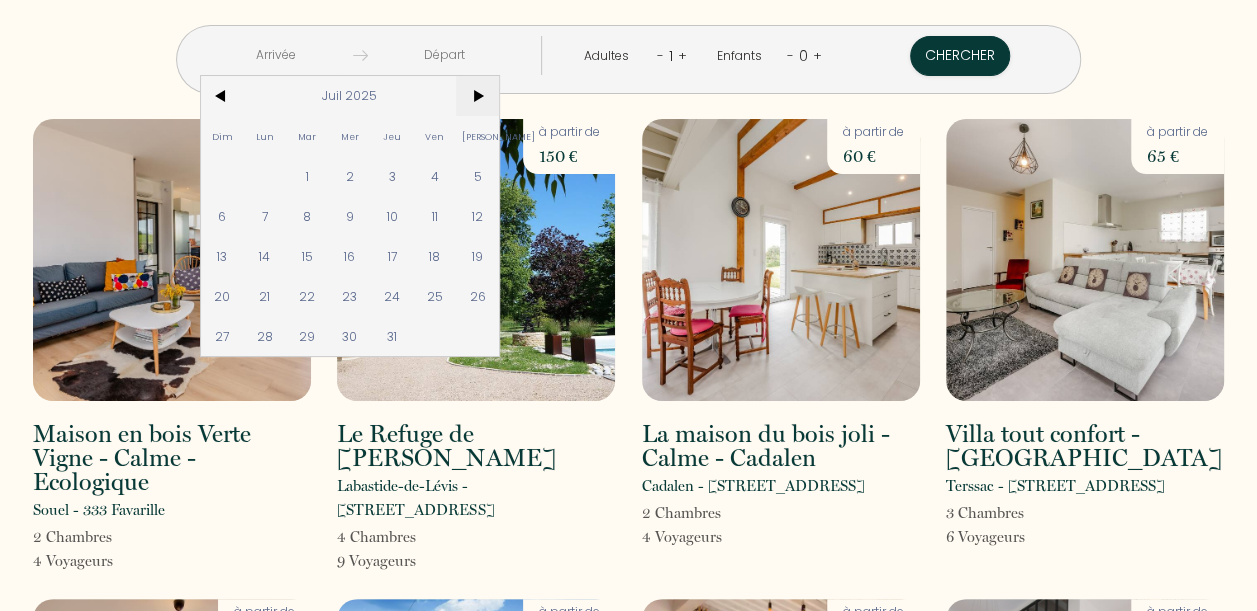 click on ">" at bounding box center (477, 96) 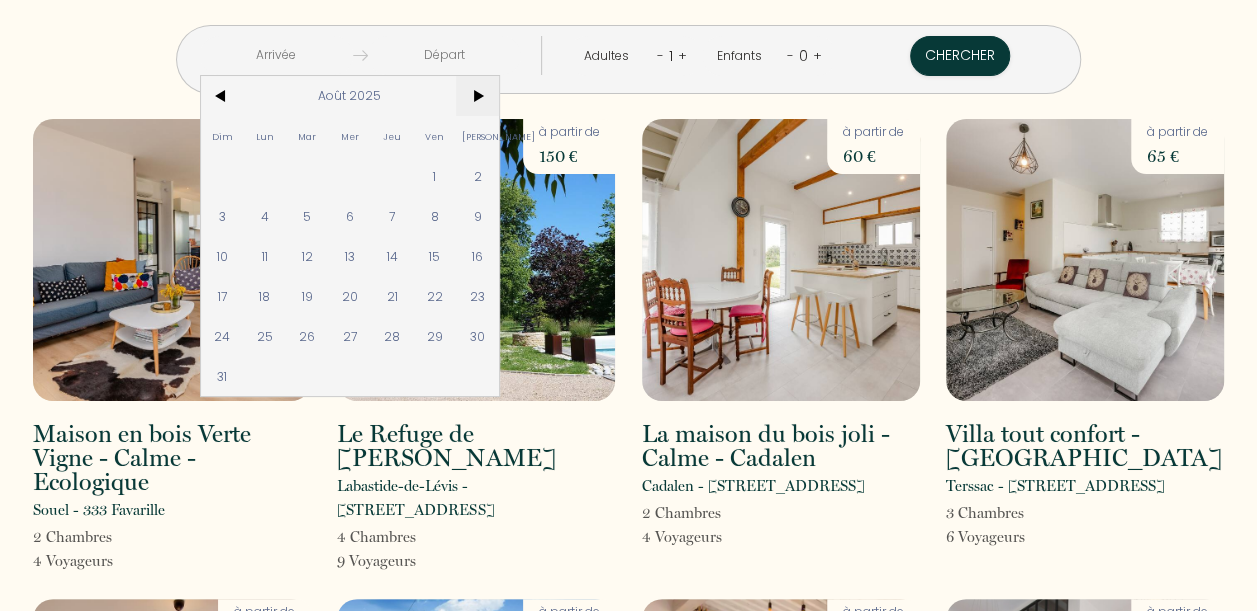 click on ">" at bounding box center (477, 96) 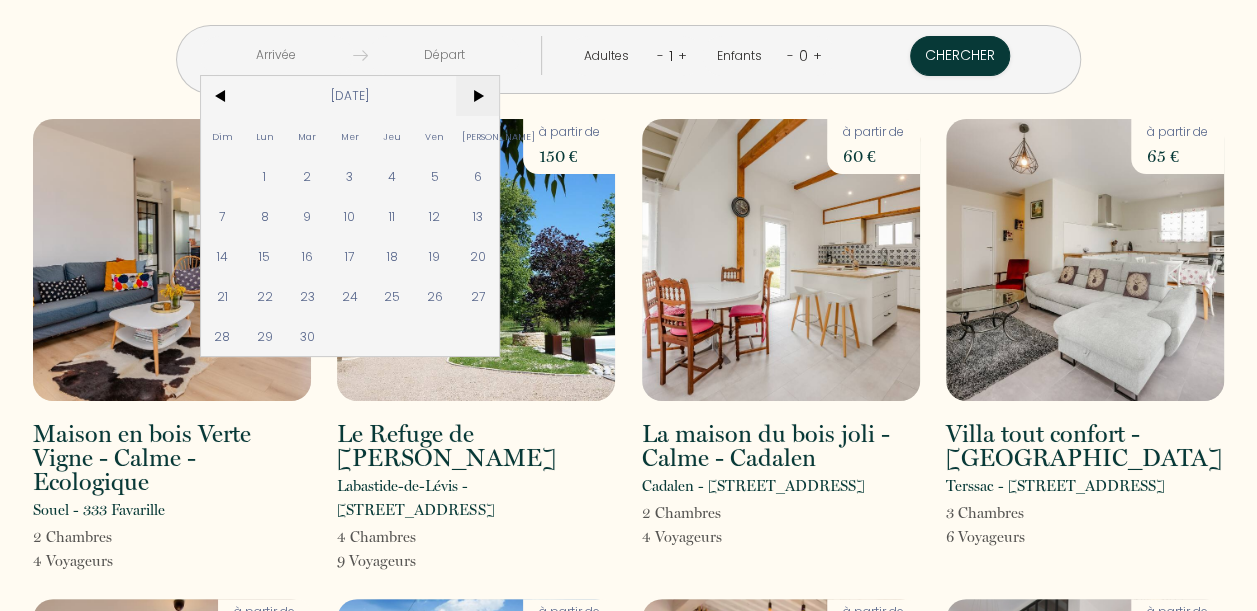 click on ">" at bounding box center [477, 96] 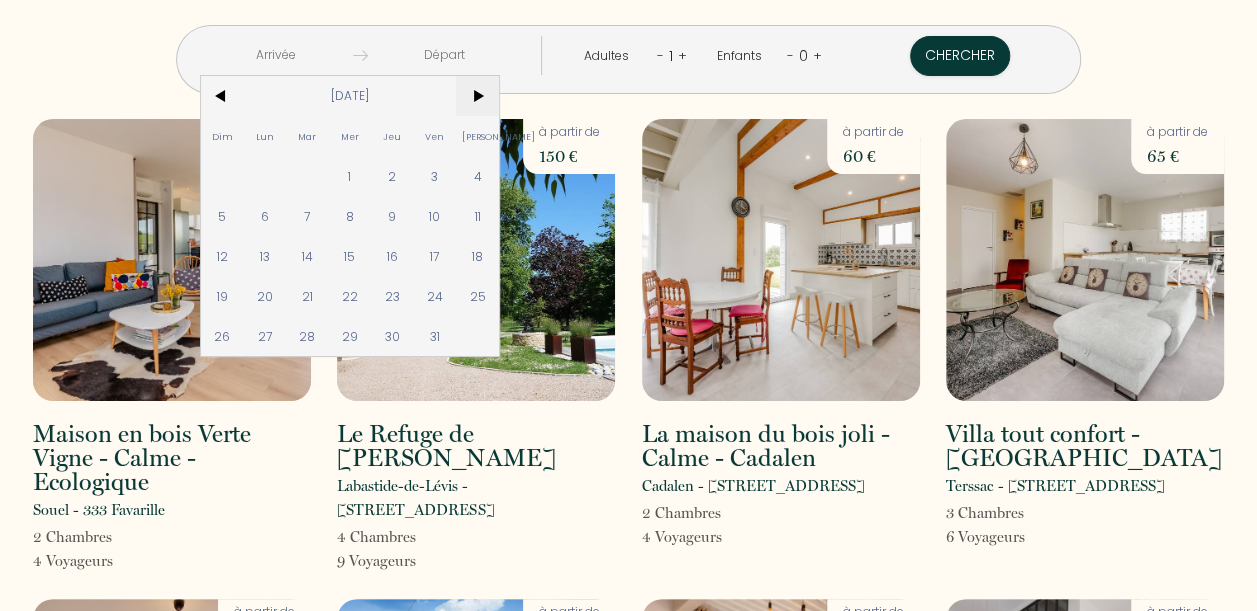 click on ">" at bounding box center (477, 96) 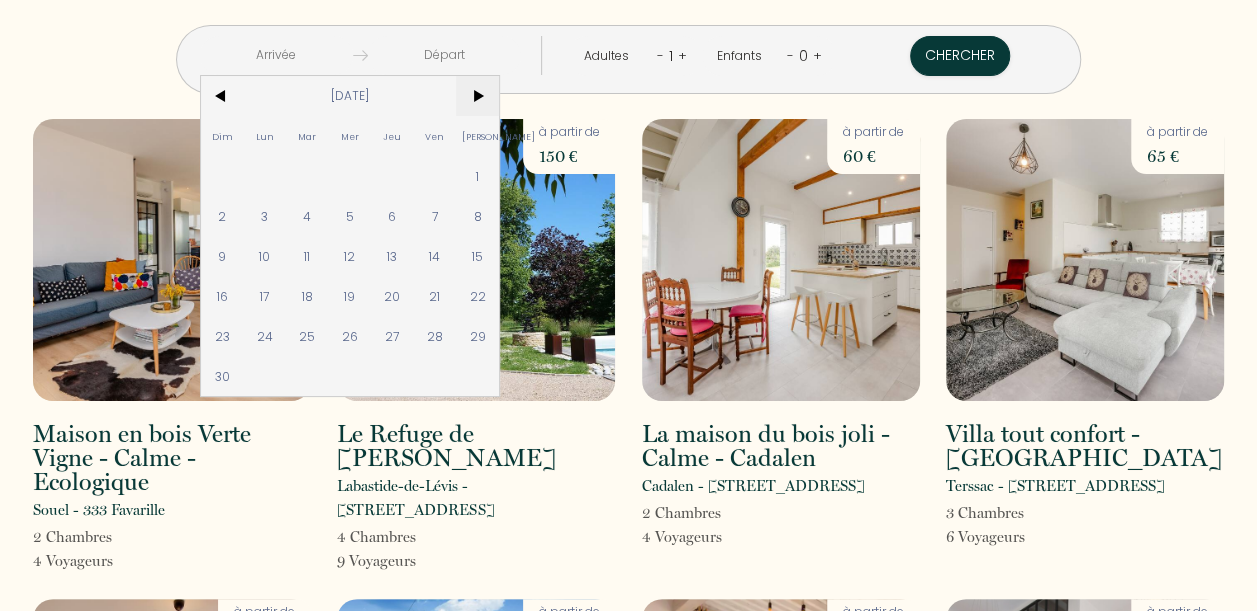 click on ">" at bounding box center (477, 96) 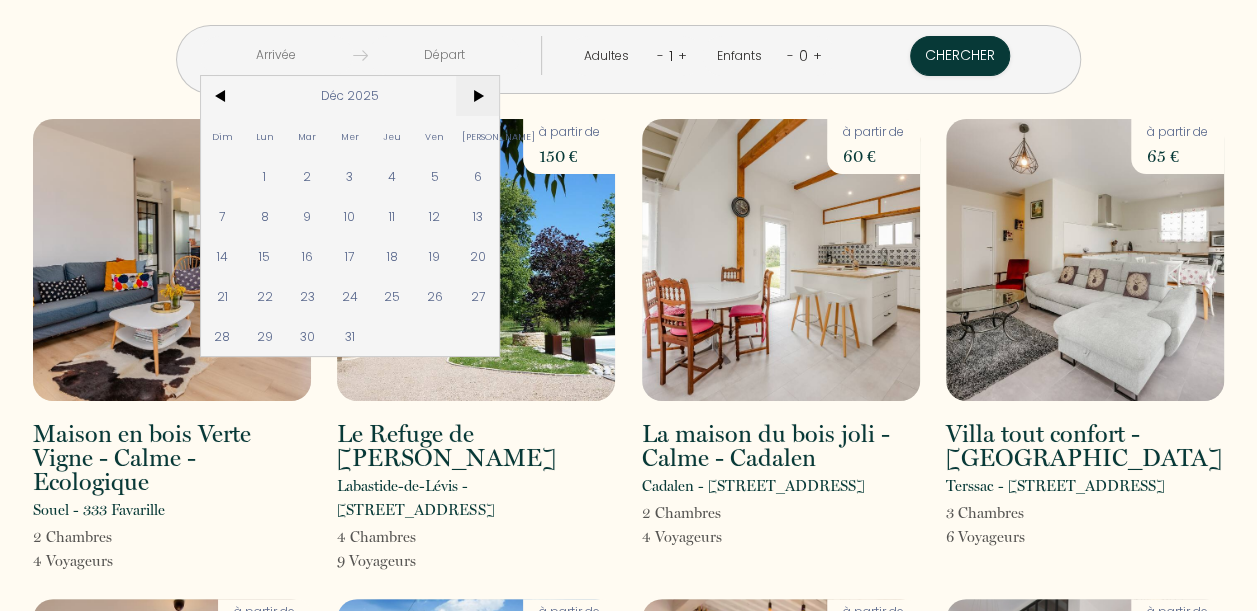 click on ">" at bounding box center (477, 96) 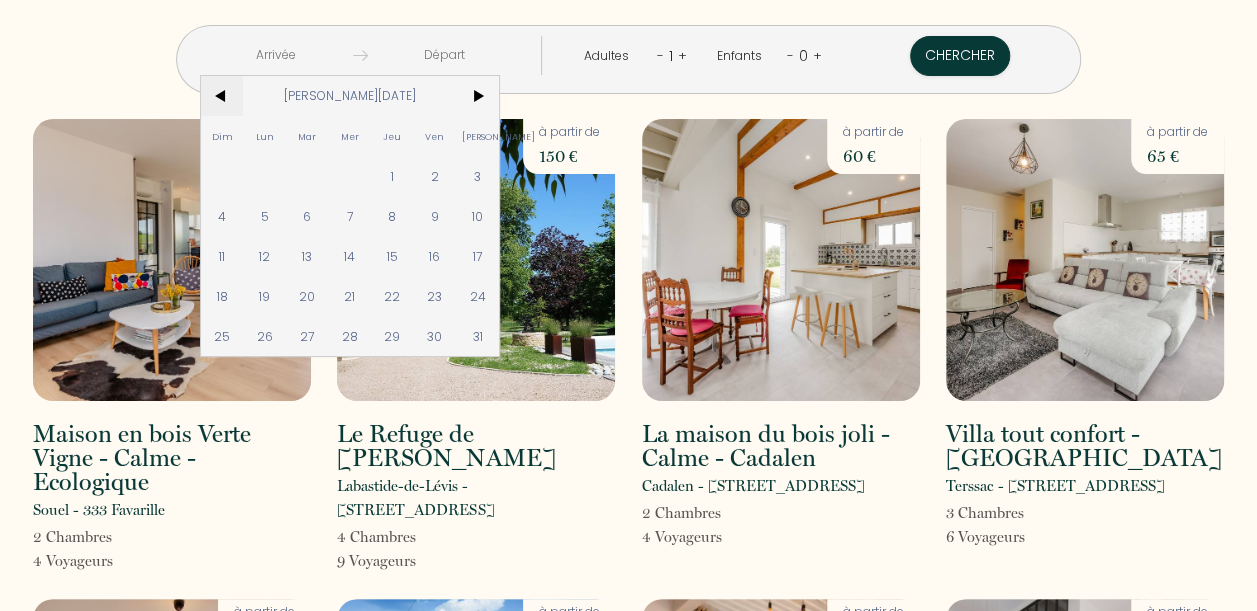 click on "<" at bounding box center (222, 96) 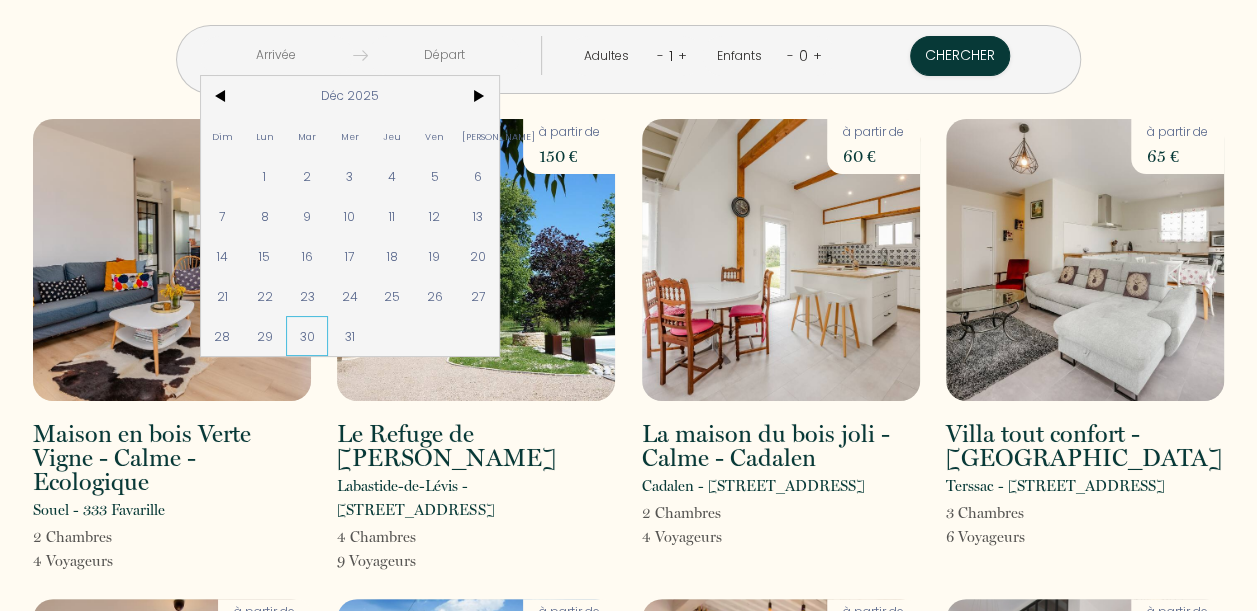 click on "30" at bounding box center (307, 336) 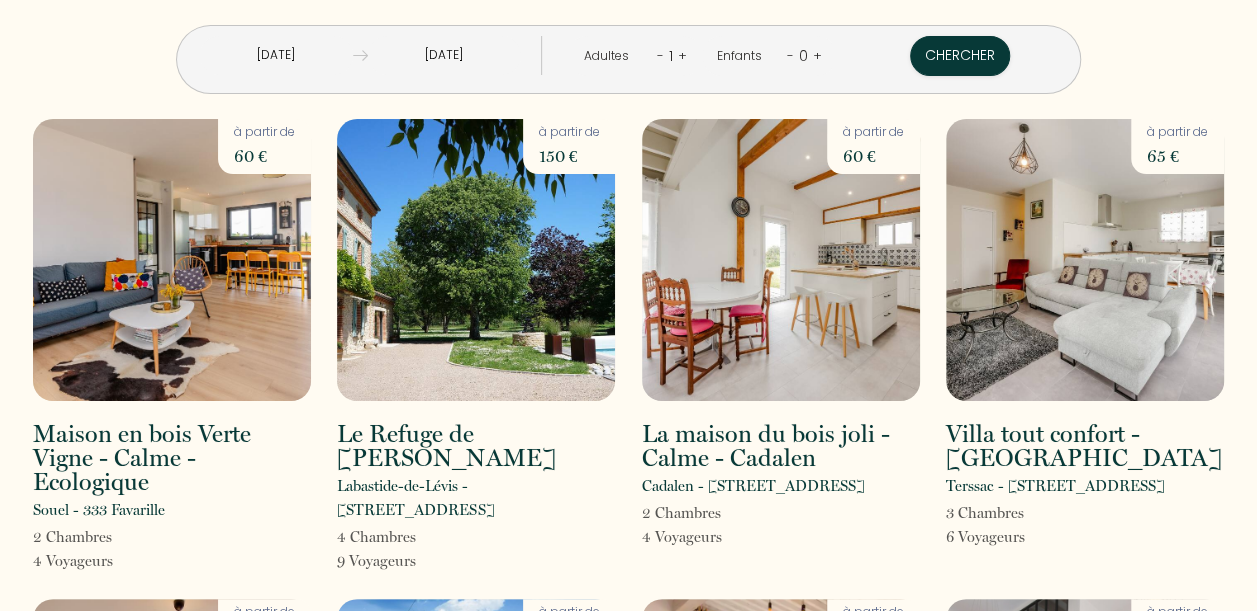 click on "Mer 31 Déc 2025" at bounding box center [444, 55] 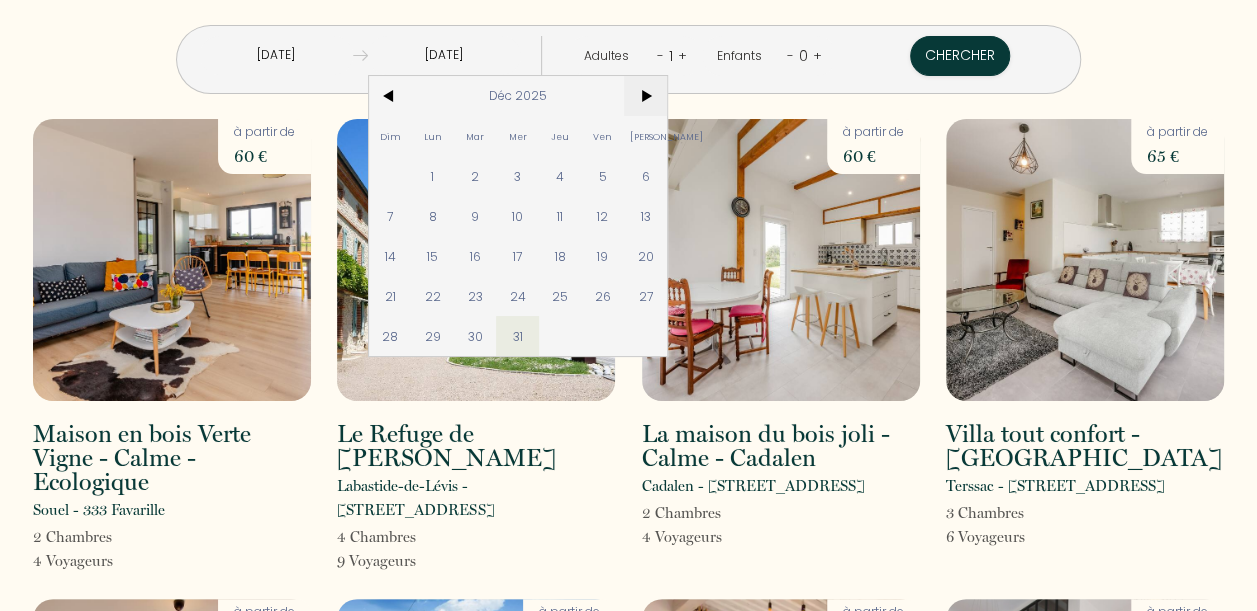 click on ">" at bounding box center [645, 96] 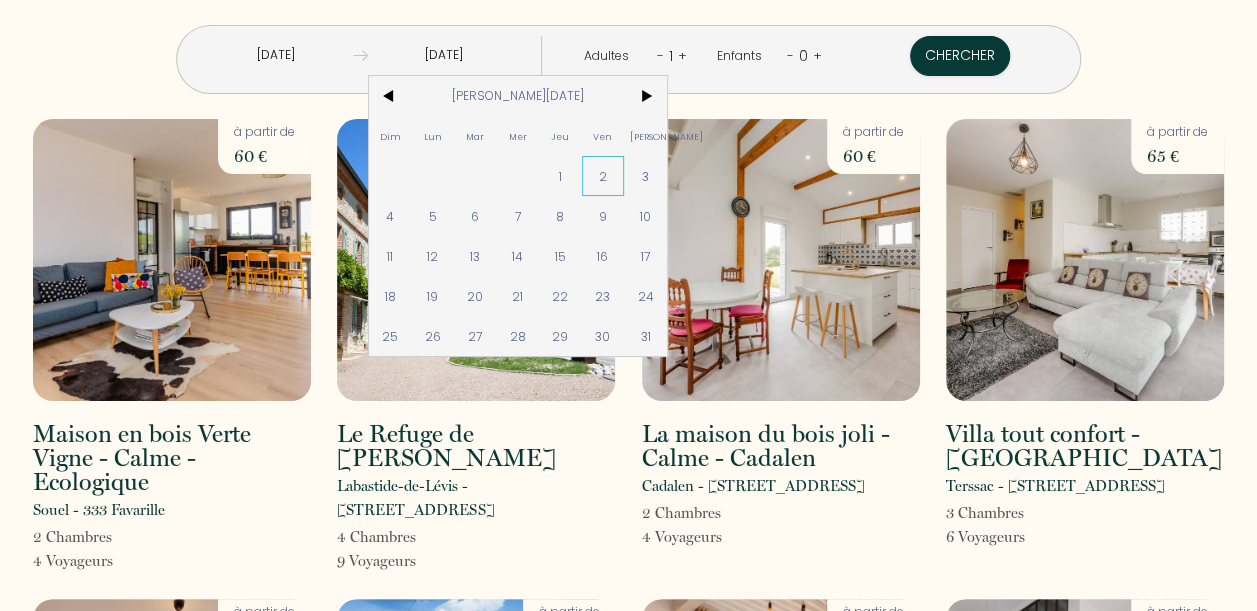 click on "2" at bounding box center [603, 176] 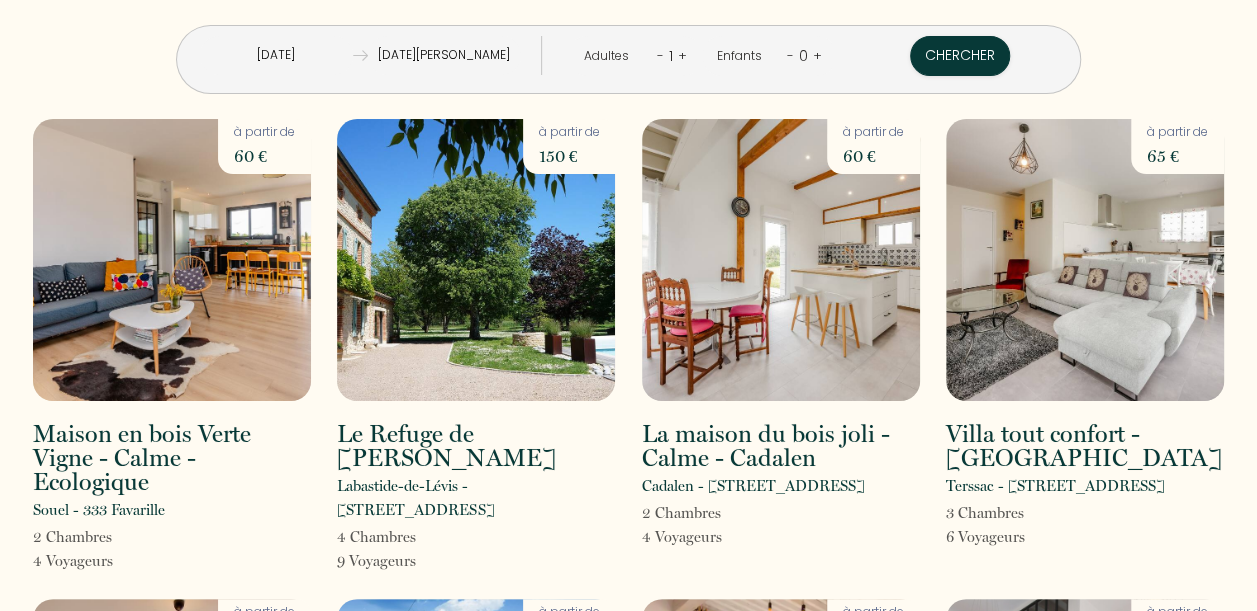 click on "+" at bounding box center [682, 55] 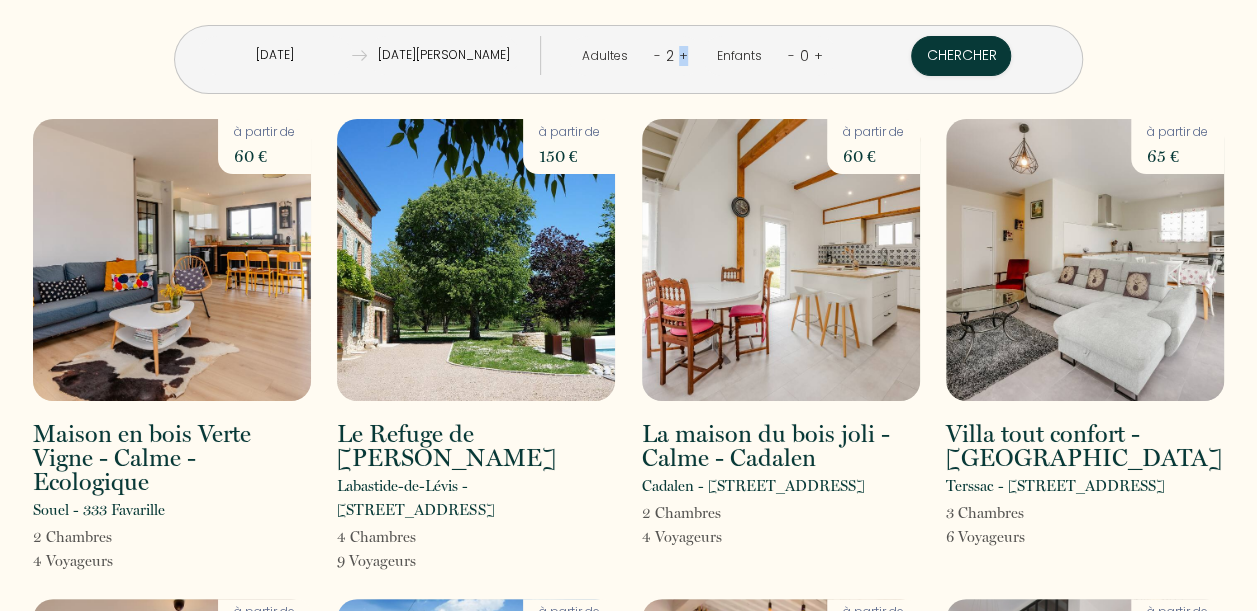 click on "+" at bounding box center (683, 55) 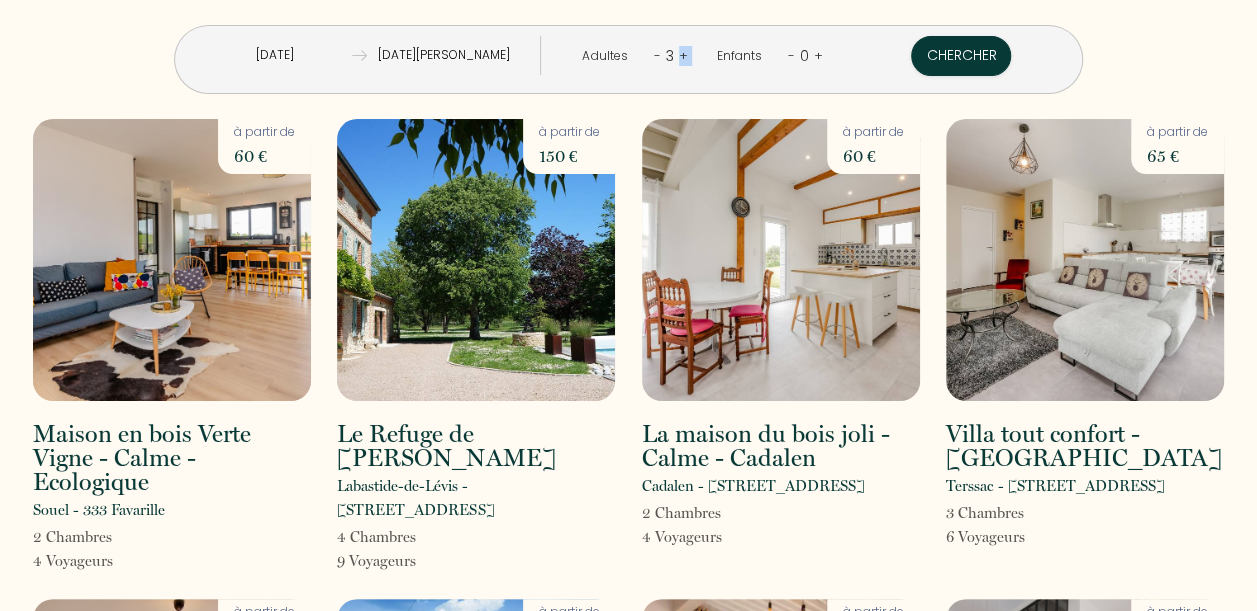 click on "+" at bounding box center [683, 55] 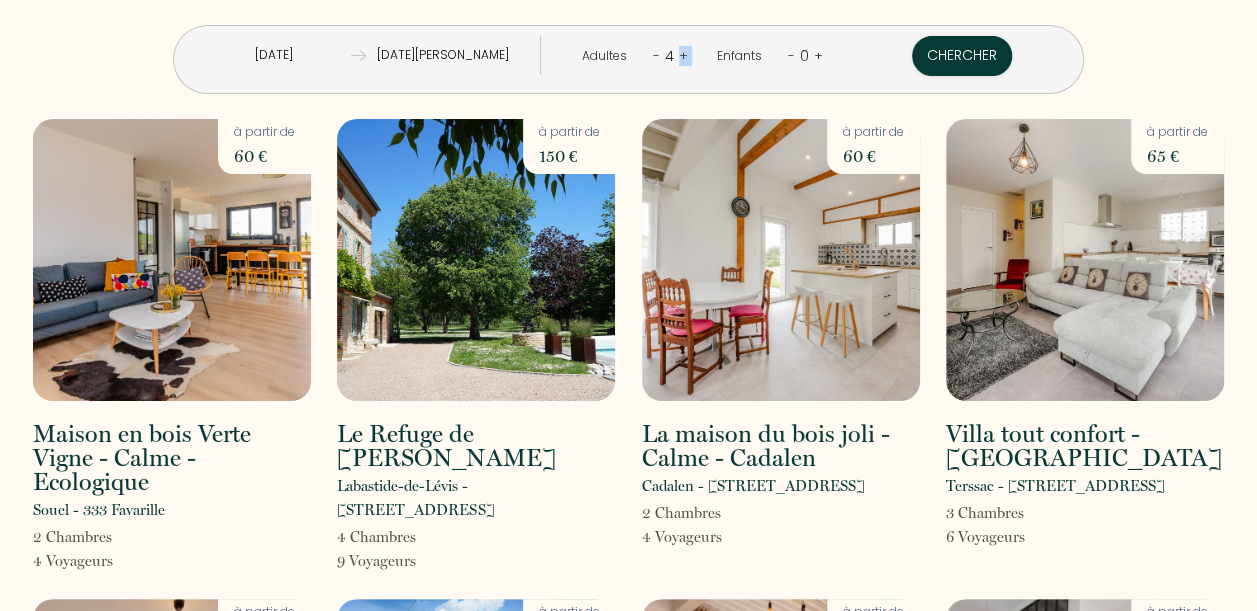 click on "+" at bounding box center [683, 55] 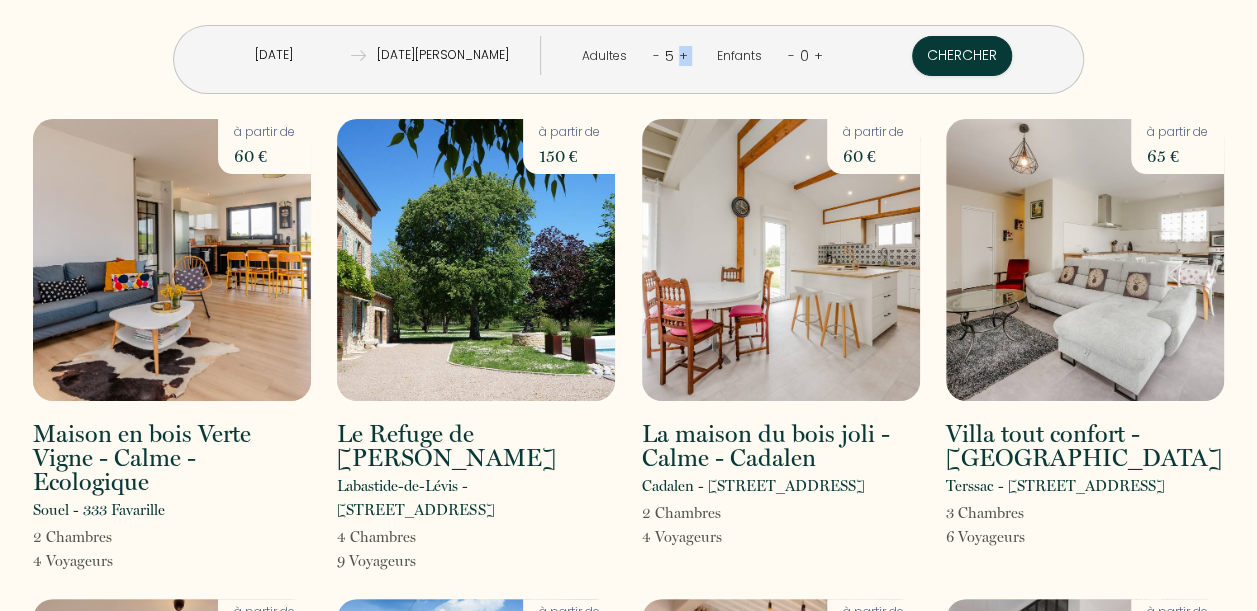 click on "+" at bounding box center [683, 55] 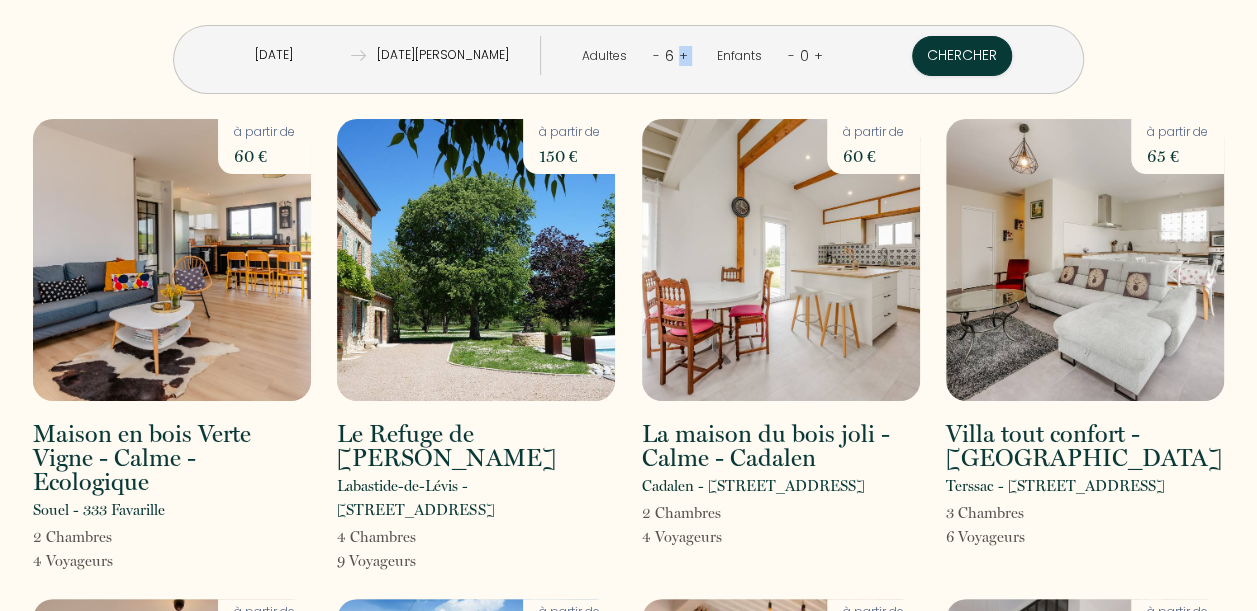 click on "+" at bounding box center [683, 55] 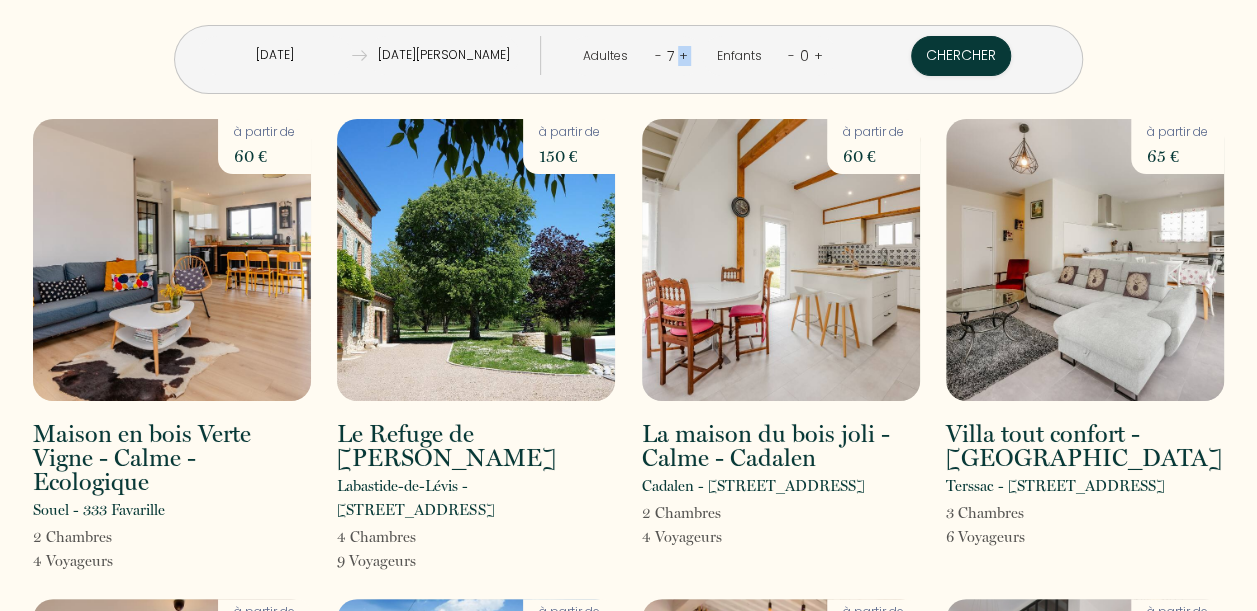 click on "+" at bounding box center [682, 55] 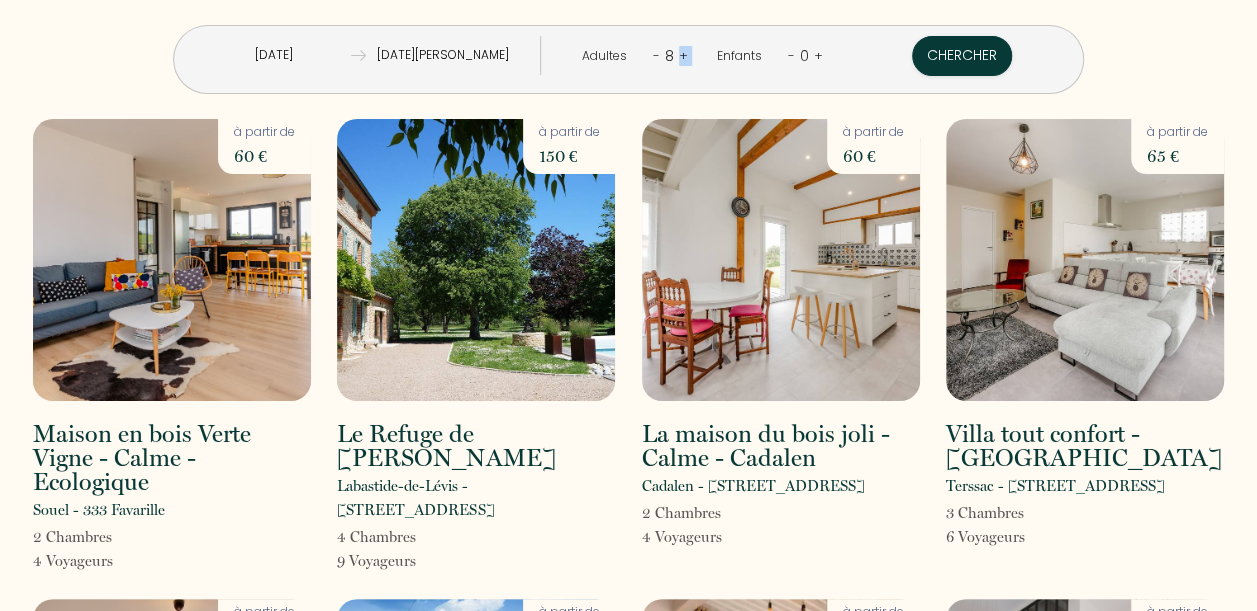 click on "+" at bounding box center [683, 55] 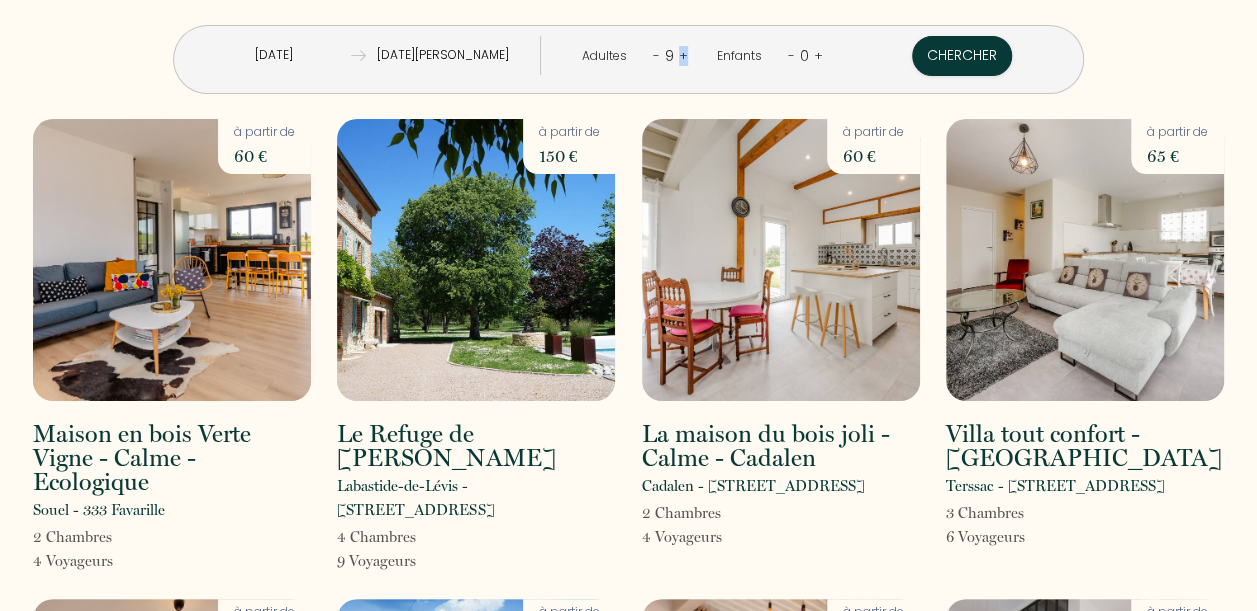 click on "+" at bounding box center [683, 55] 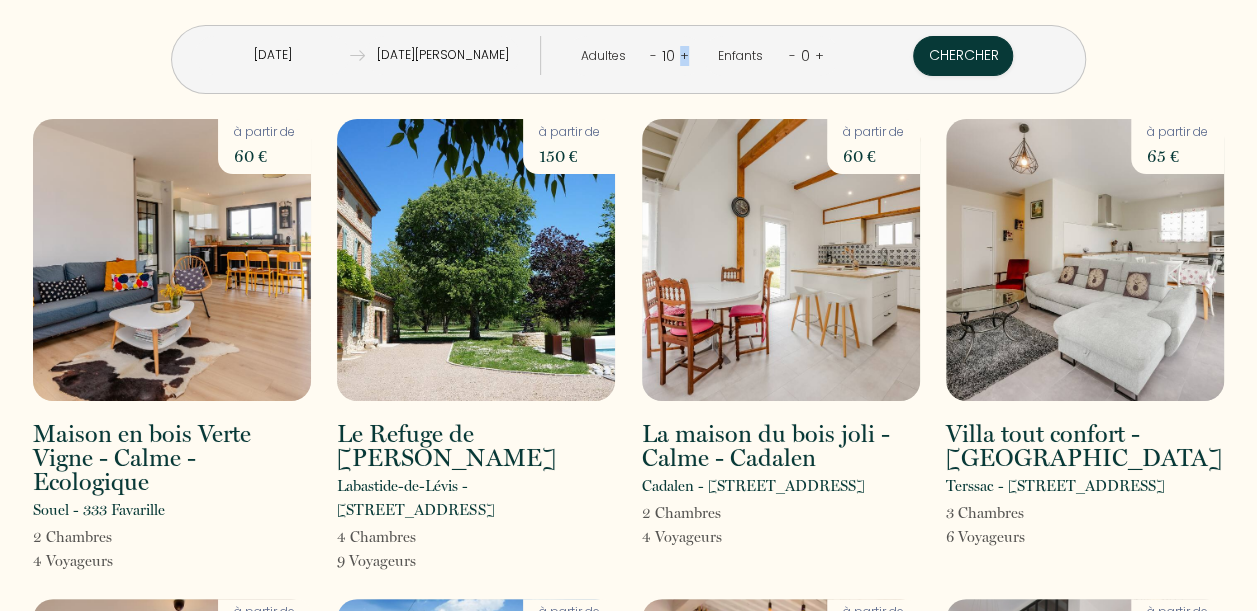 click on "+" at bounding box center (684, 55) 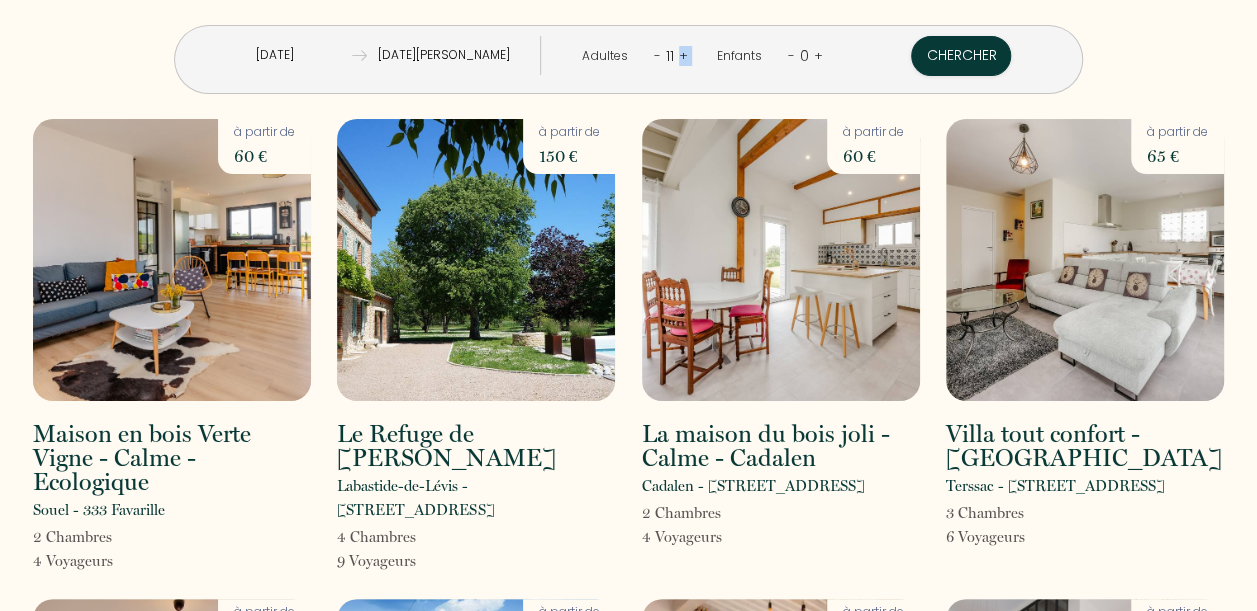 click on "+" at bounding box center (683, 55) 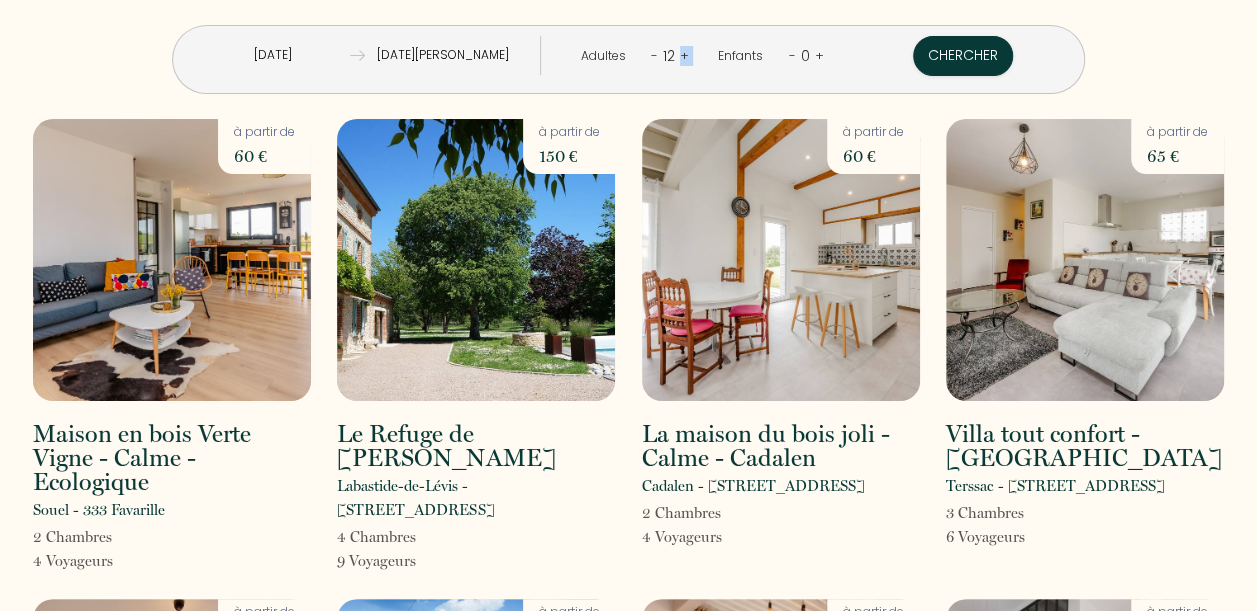click on "+" at bounding box center (684, 55) 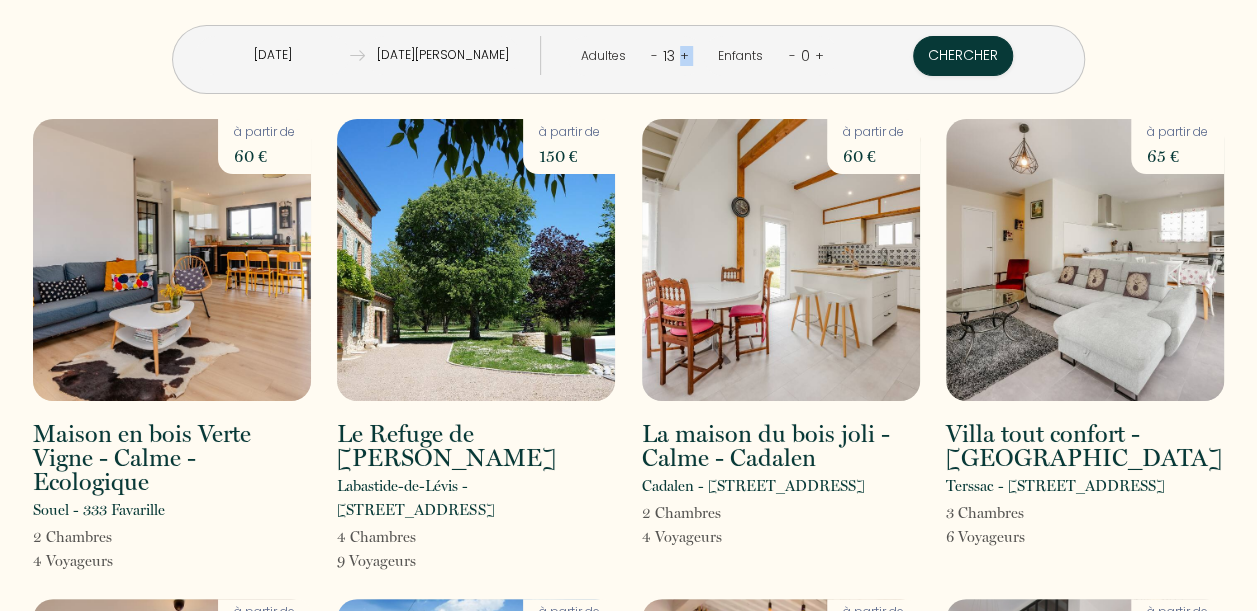 click on "+" at bounding box center (684, 55) 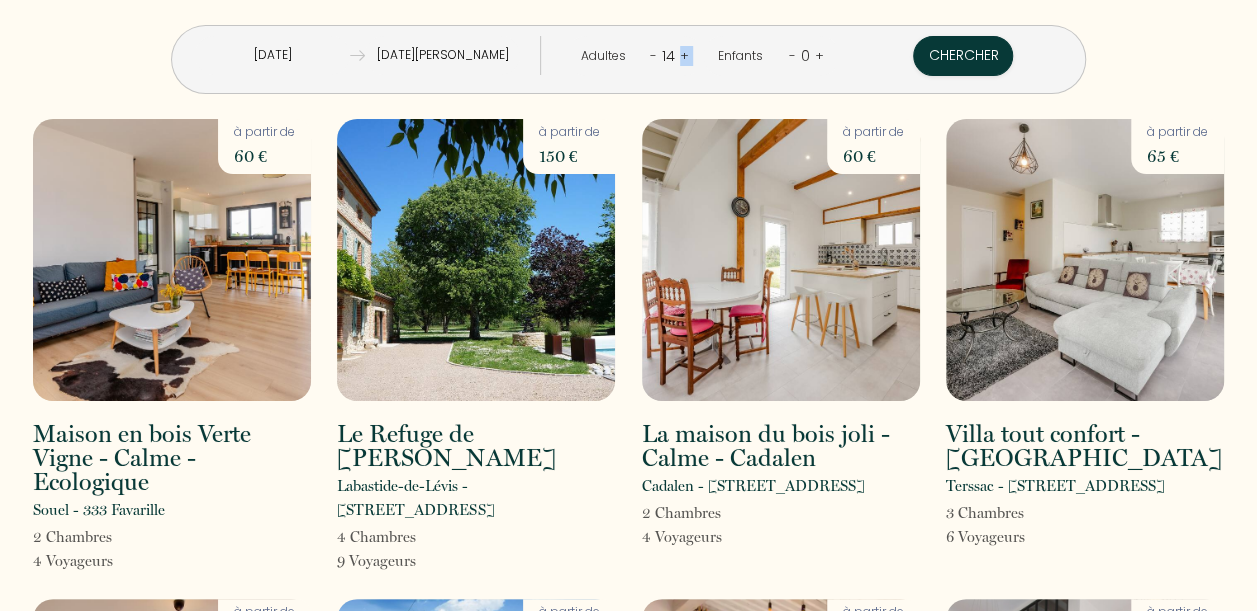 click on "+" at bounding box center (684, 55) 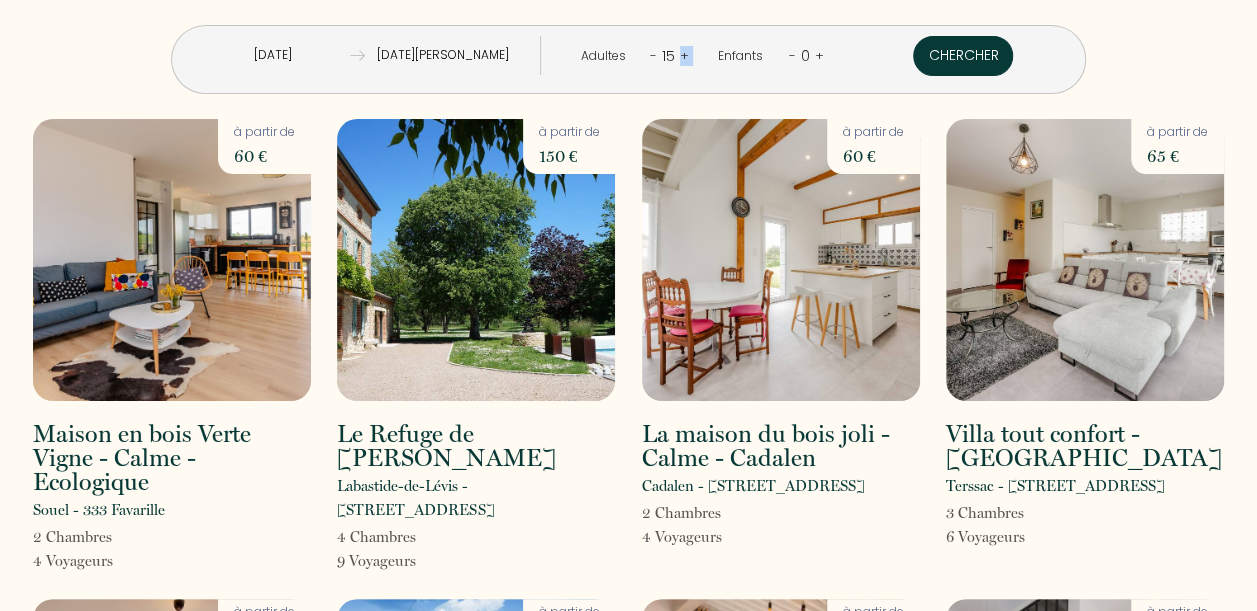 click on "Chercher" at bounding box center (963, 56) 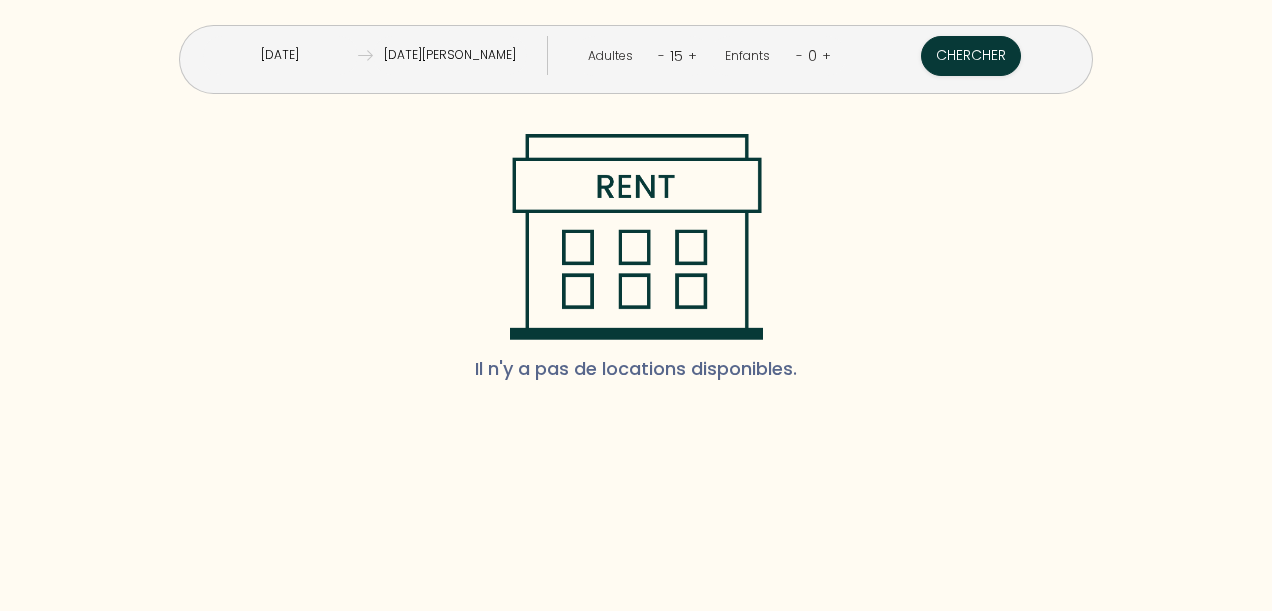 click on "-" at bounding box center [661, 55] 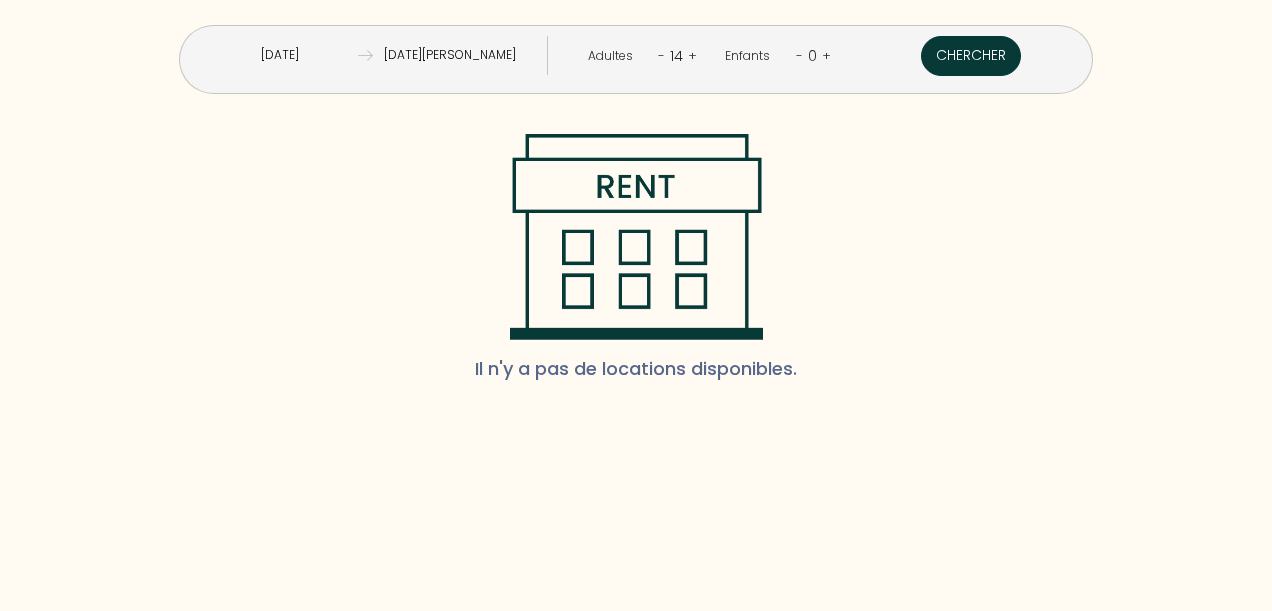 click on "Chercher" at bounding box center [971, 56] 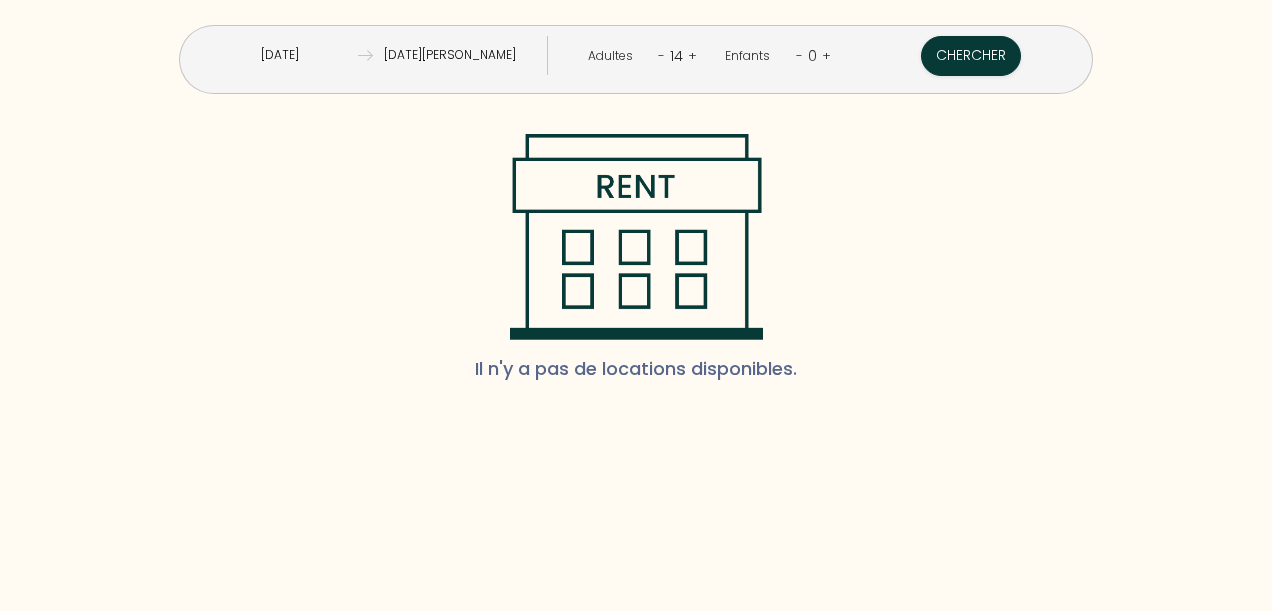 click on "-" at bounding box center (661, 55) 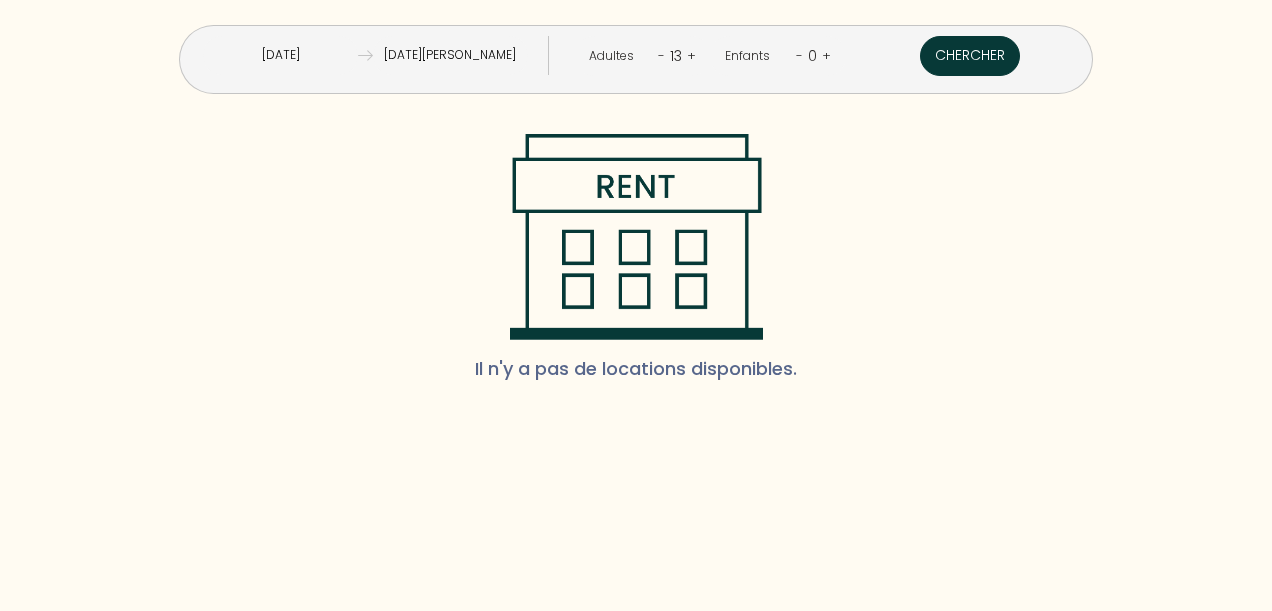 click on "Chercher" at bounding box center [970, 56] 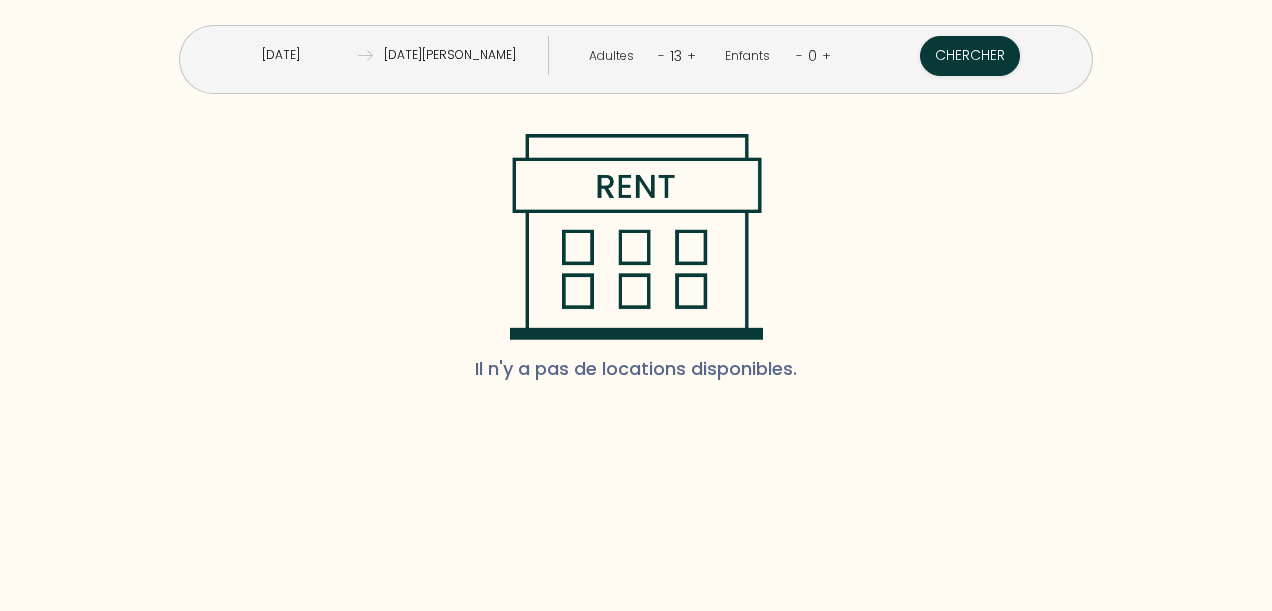 click on "-" at bounding box center [661, 55] 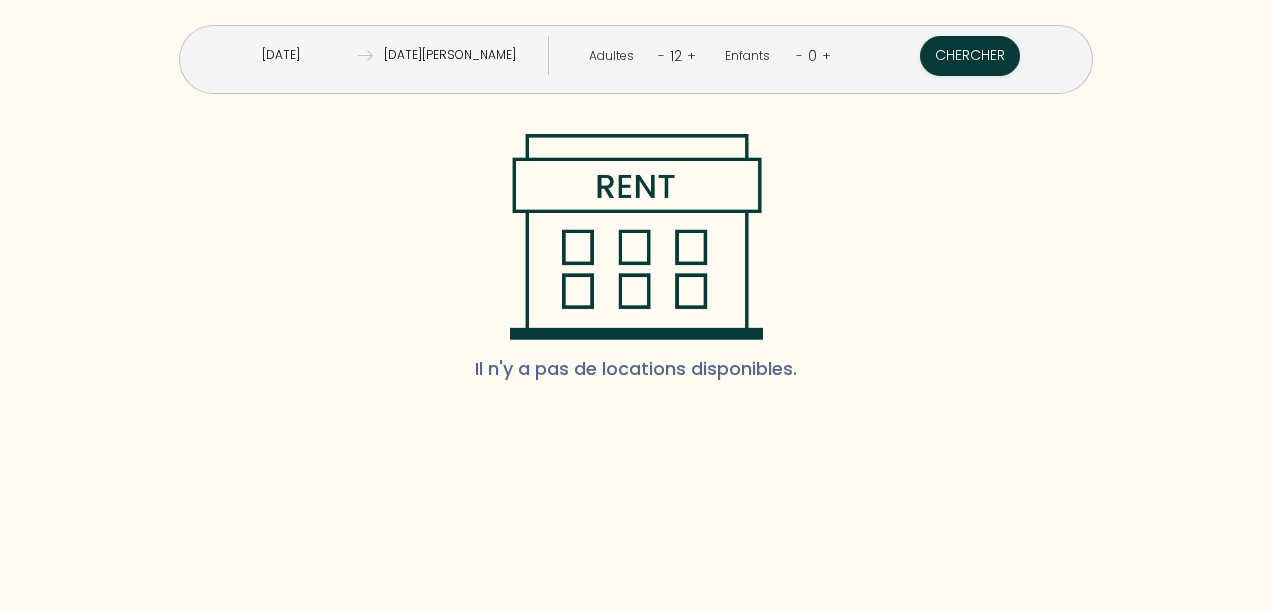 click on "Ven 02 Jan 2026" at bounding box center (450, 55) 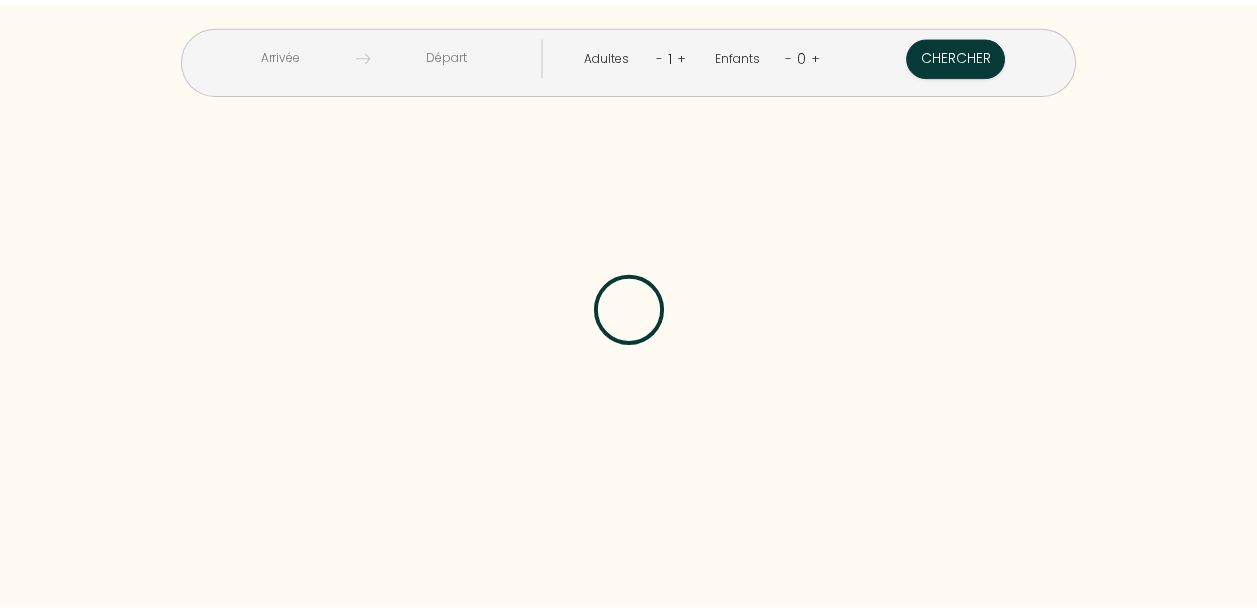 scroll, scrollTop: 0, scrollLeft: 0, axis: both 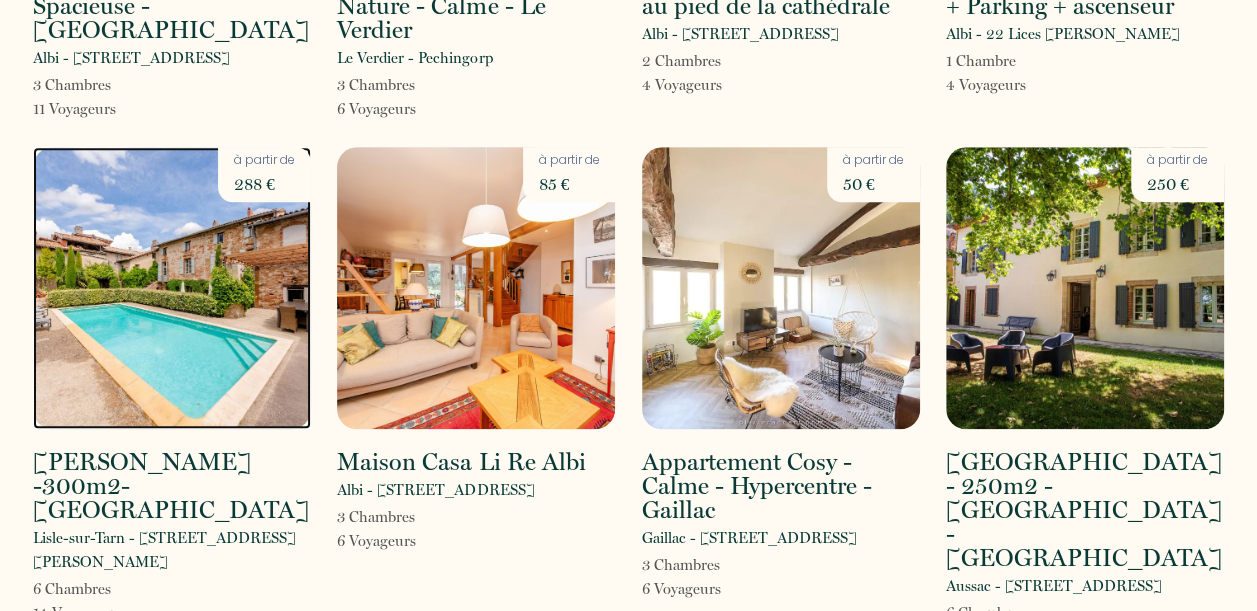 click at bounding box center [172, 288] 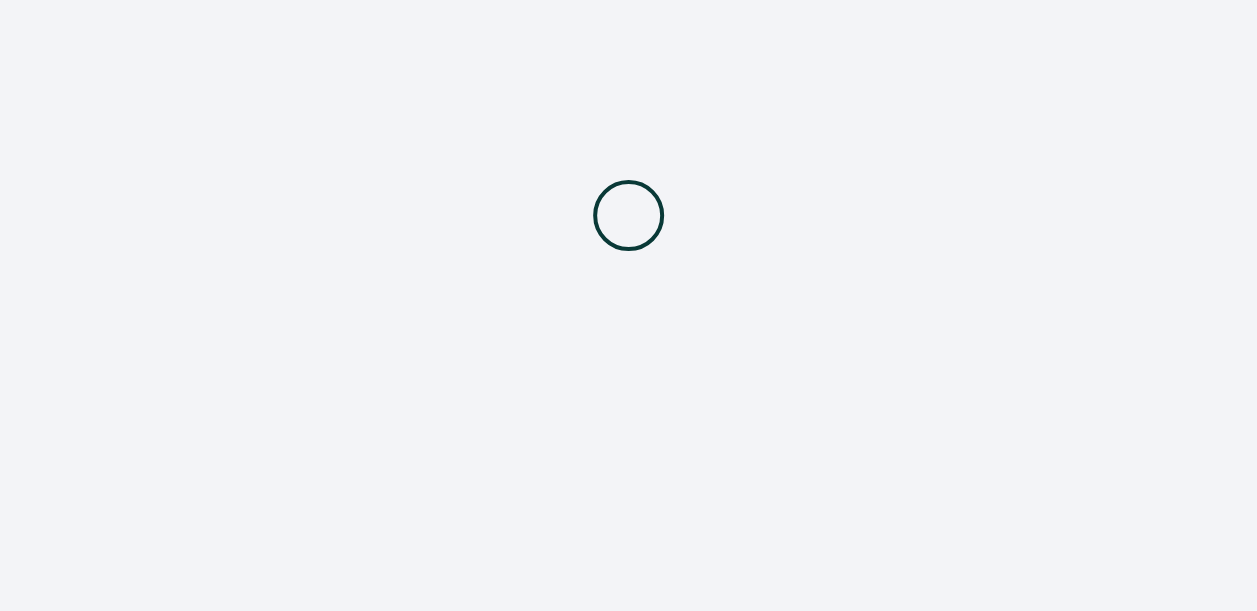 scroll, scrollTop: 0, scrollLeft: 0, axis: both 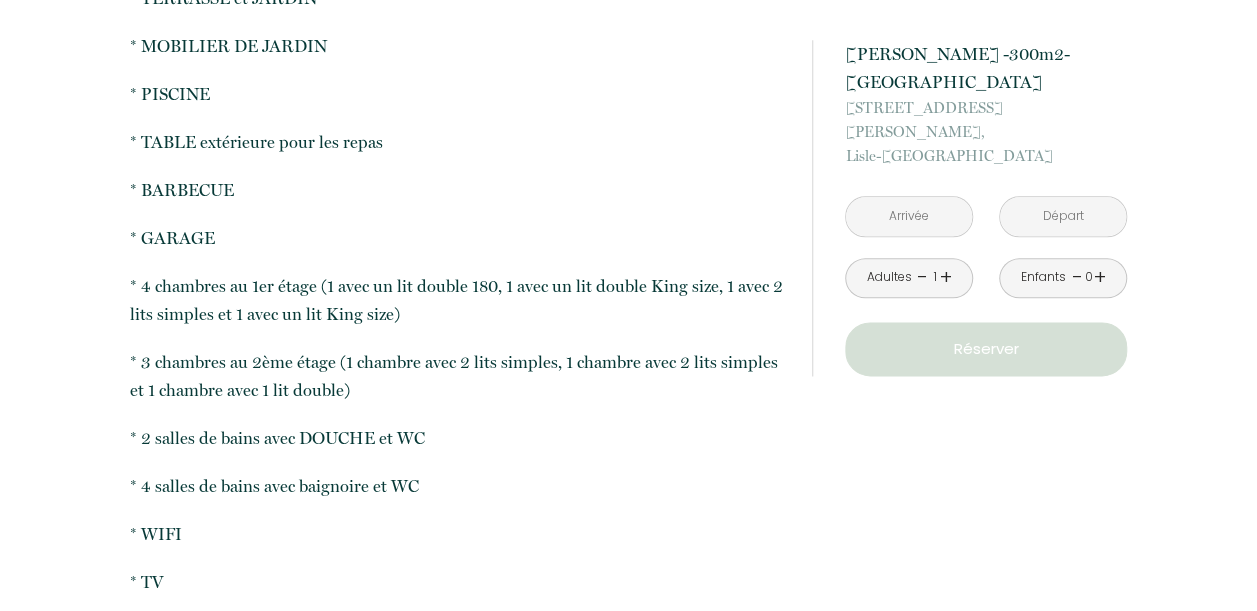 click at bounding box center (909, 216) 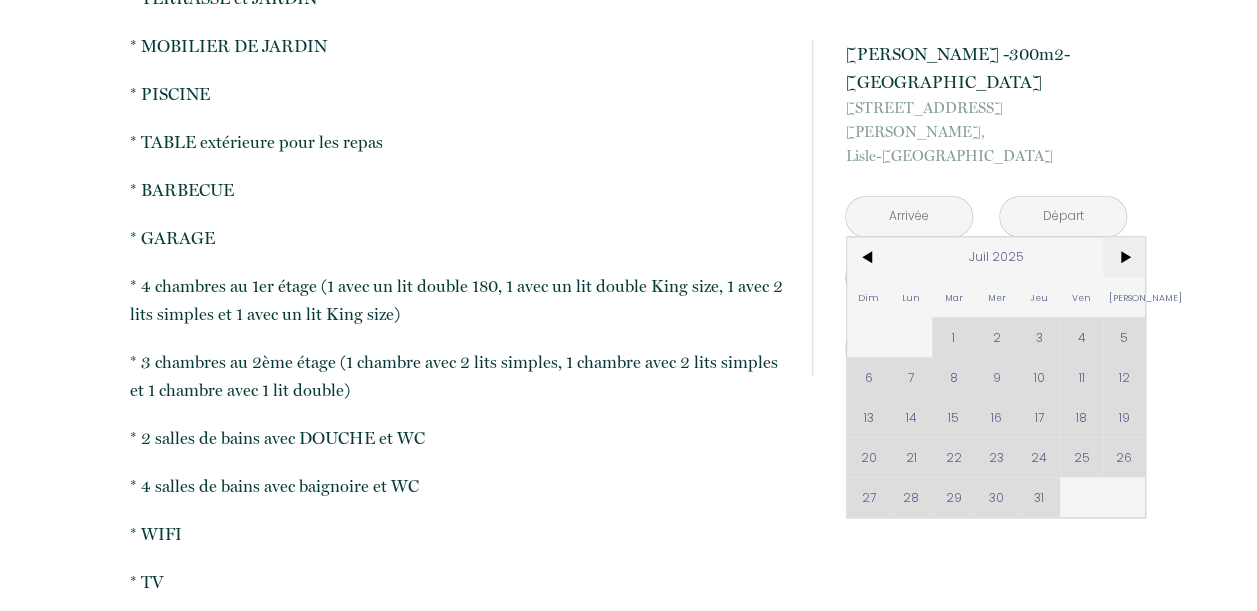 click on ">" at bounding box center (1124, 257) 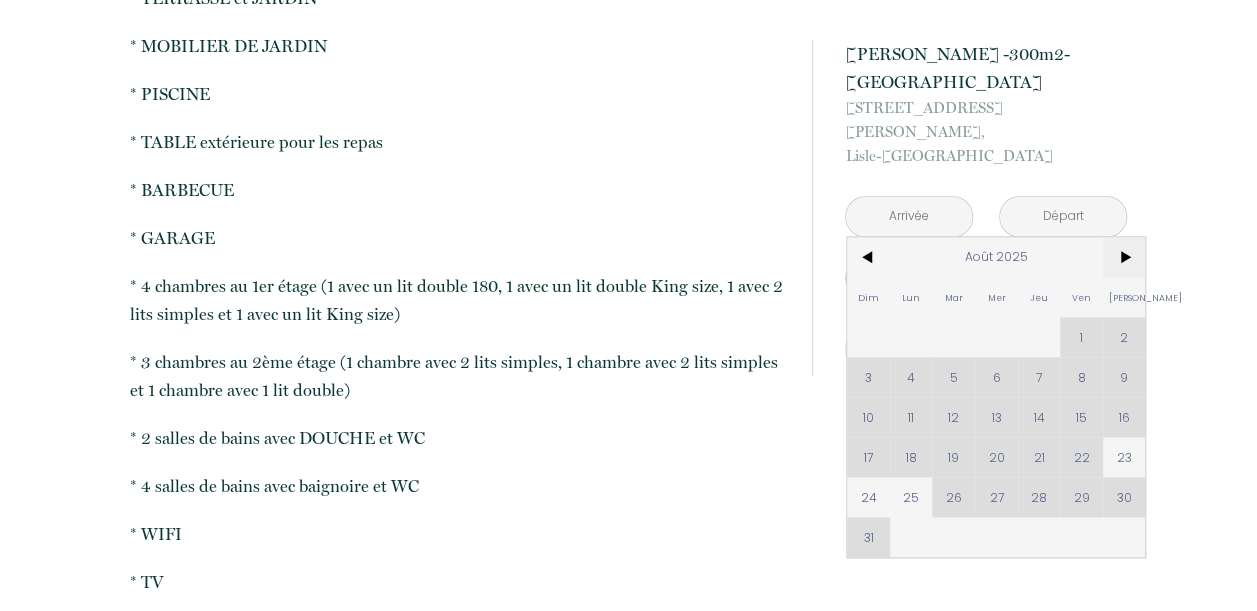 click on ">" at bounding box center [1124, 257] 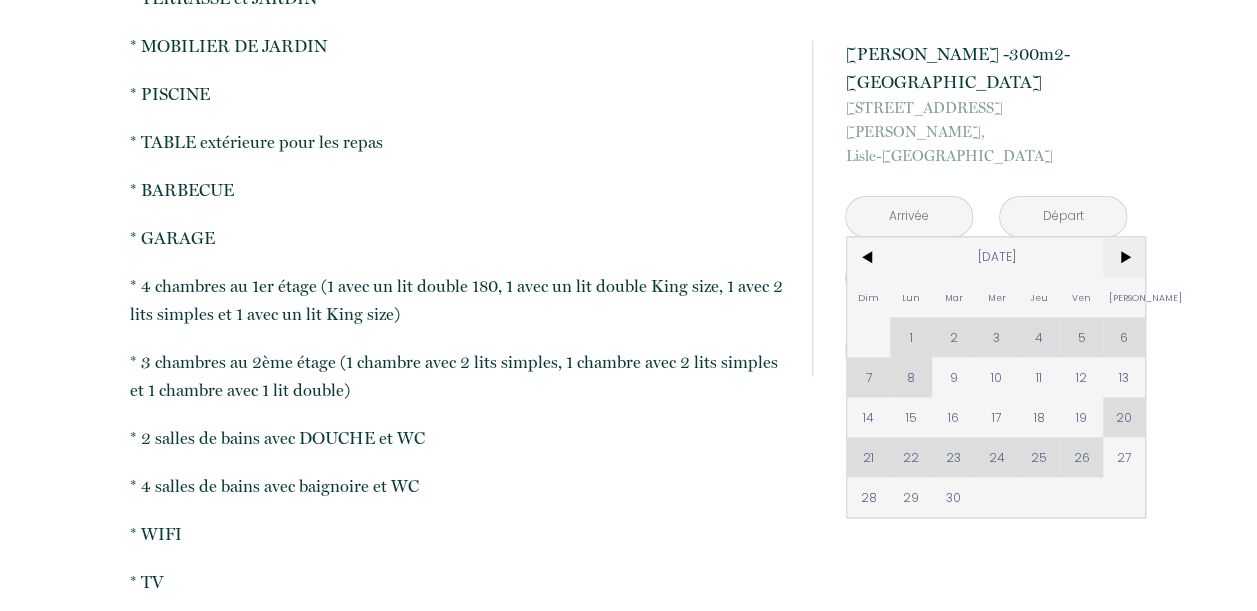 click on ">" at bounding box center [1124, 257] 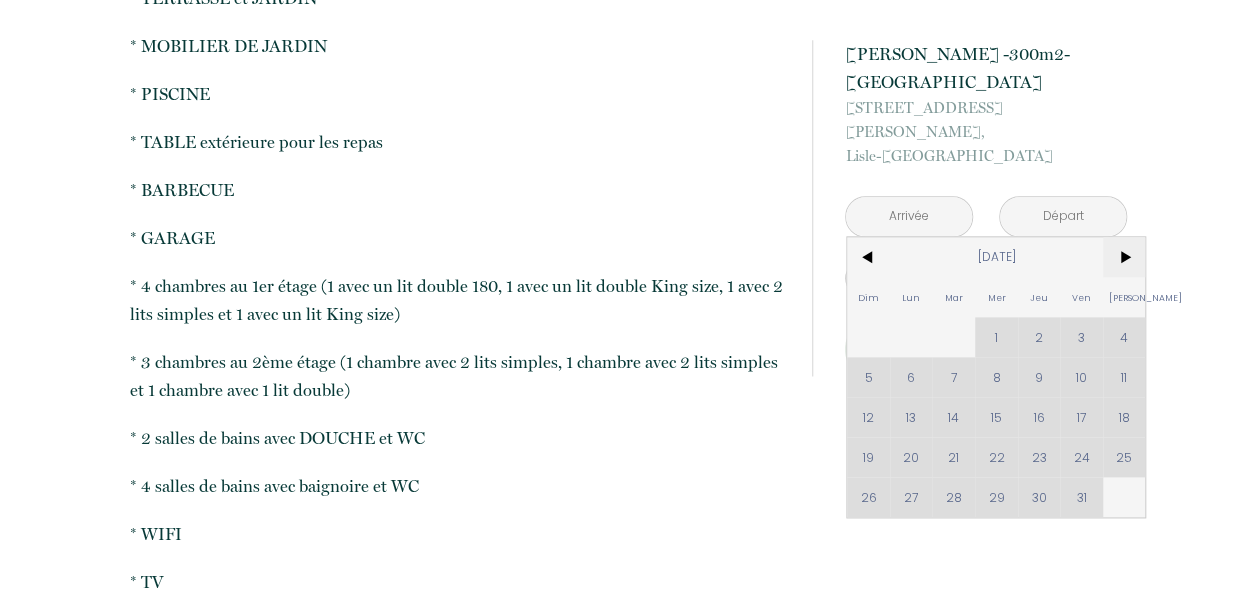 click on ">" at bounding box center (1124, 257) 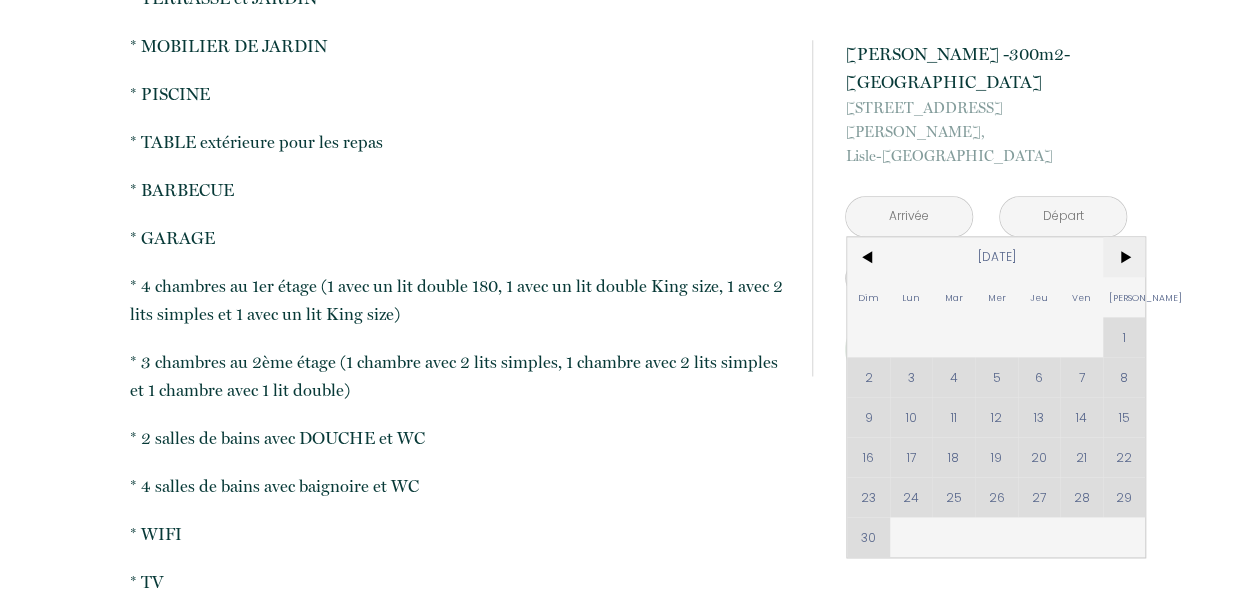 click on ">" at bounding box center [1124, 257] 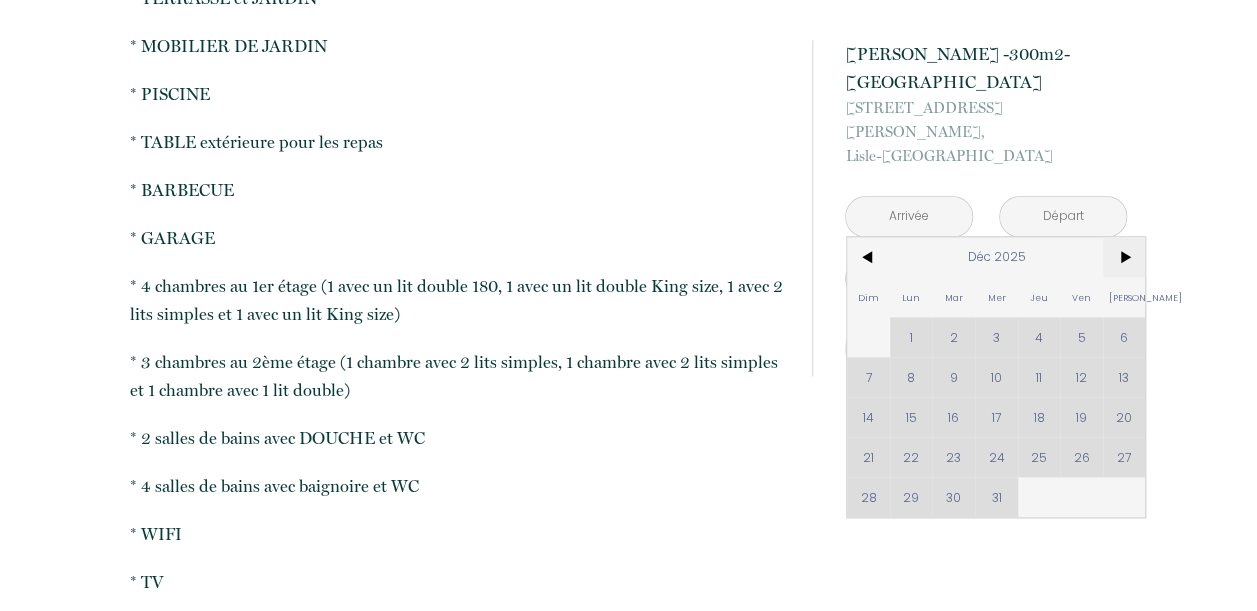 click on ">" at bounding box center (1124, 257) 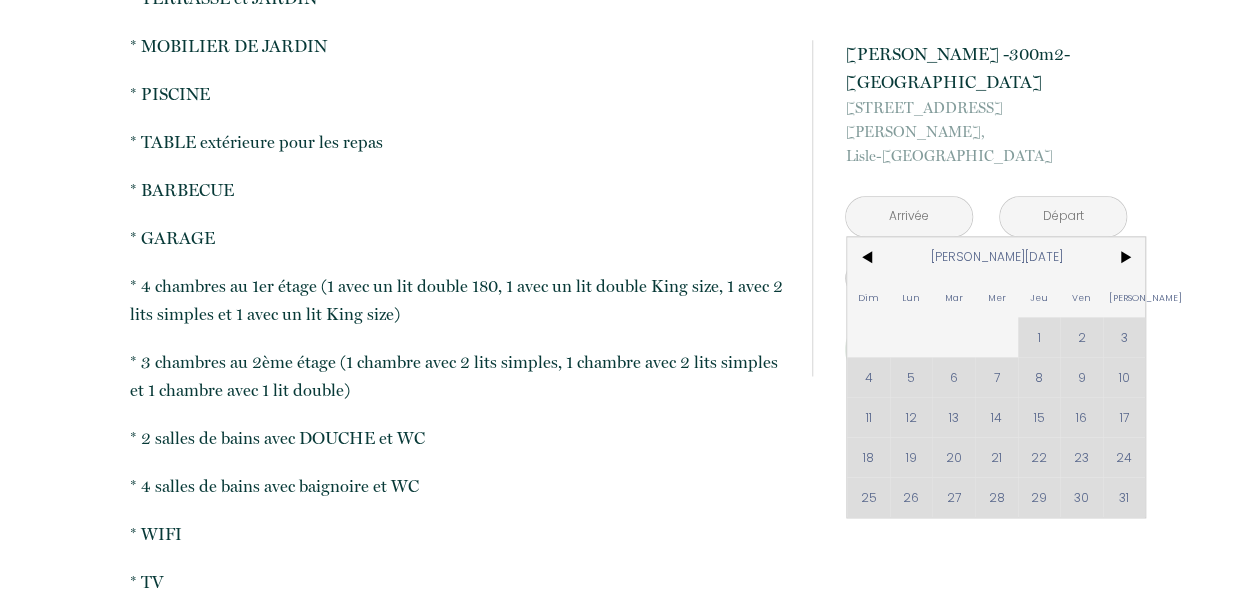 click on "Dim Lun Mar Mer Jeu Ven Sam   1 2 3 4 5 6 7 8 9 10 11 12 13 14 15 16 17 18 19 20 21 22 23 24 25 26 27 28 29 30 31" at bounding box center (996, 377) 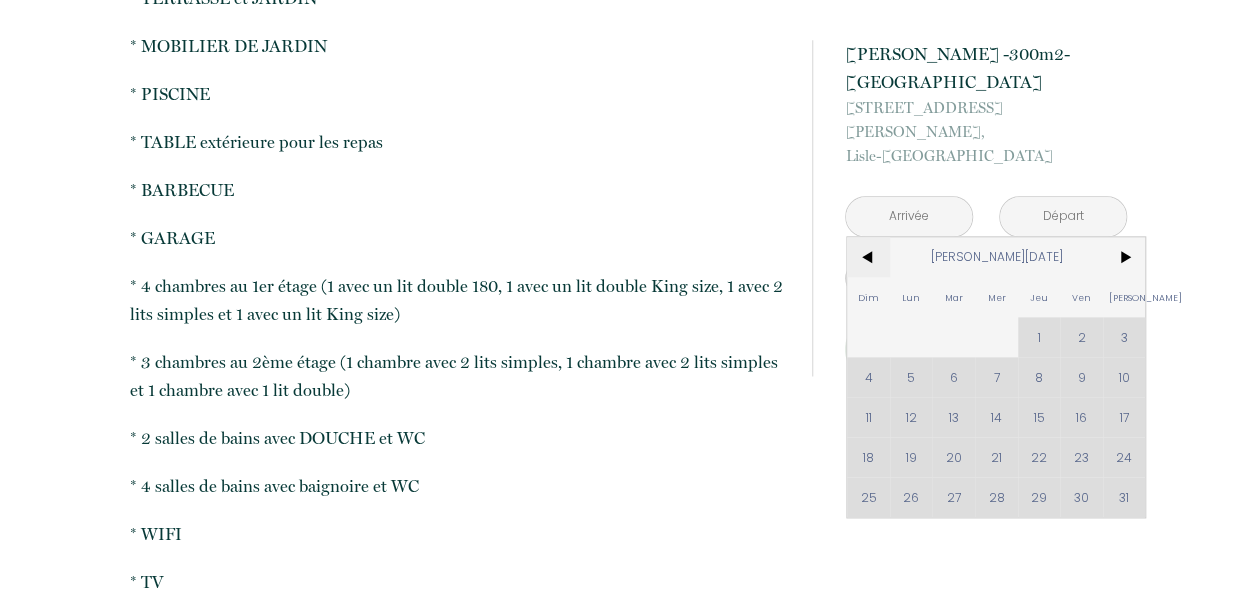 click on "<" at bounding box center (868, 257) 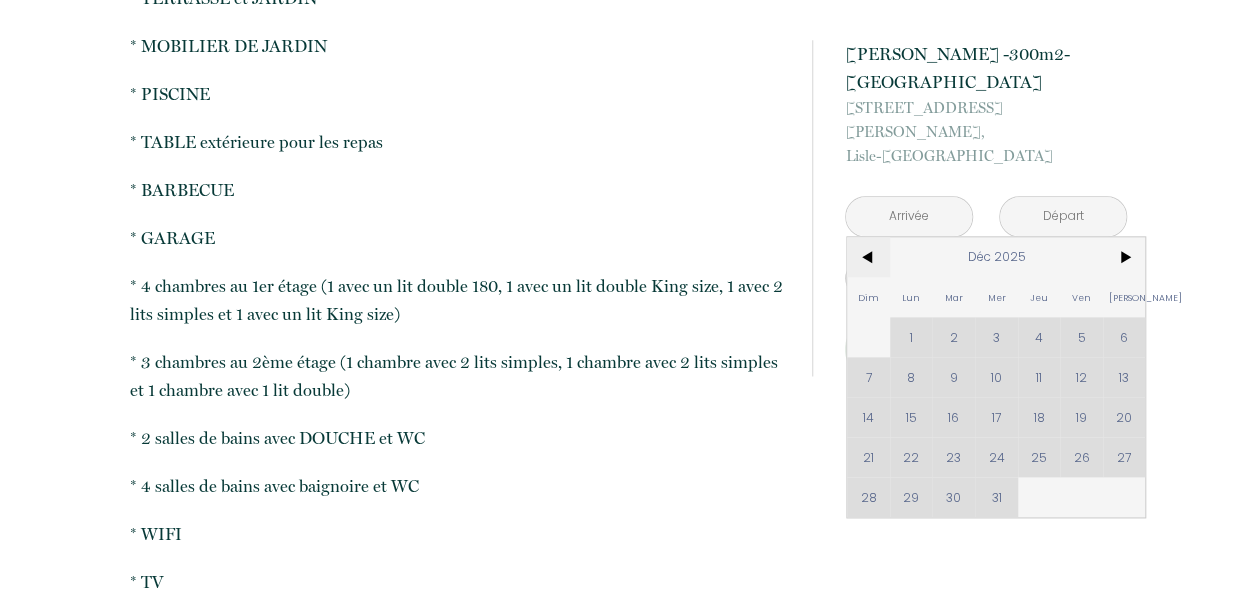 click on "<" at bounding box center (868, 257) 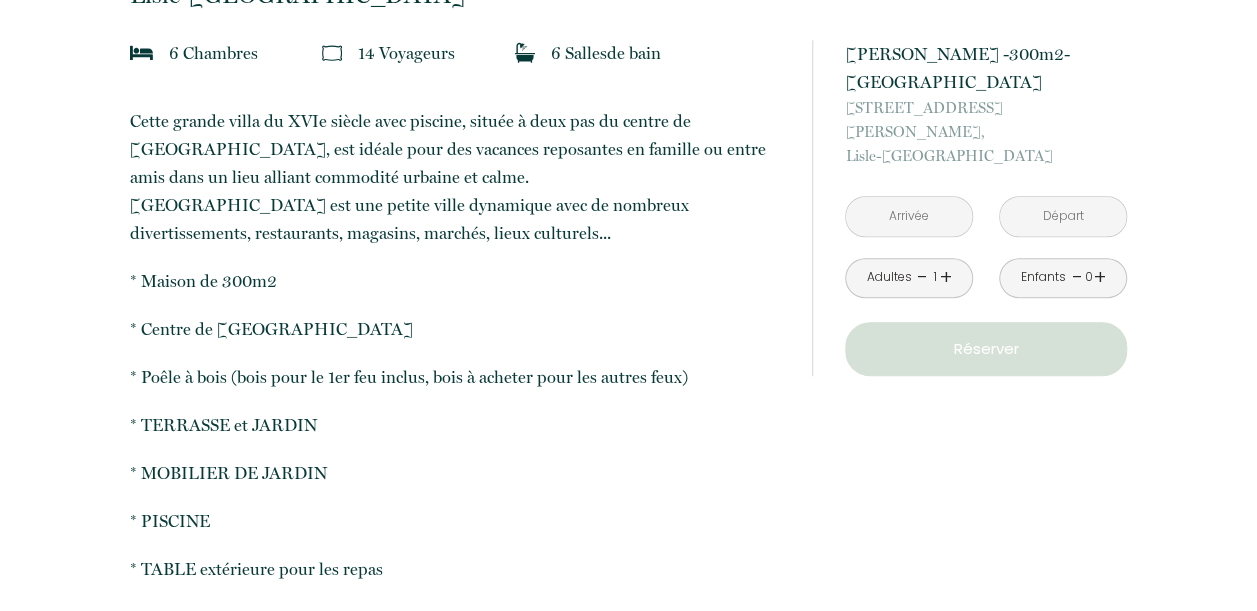 scroll, scrollTop: 0, scrollLeft: 0, axis: both 